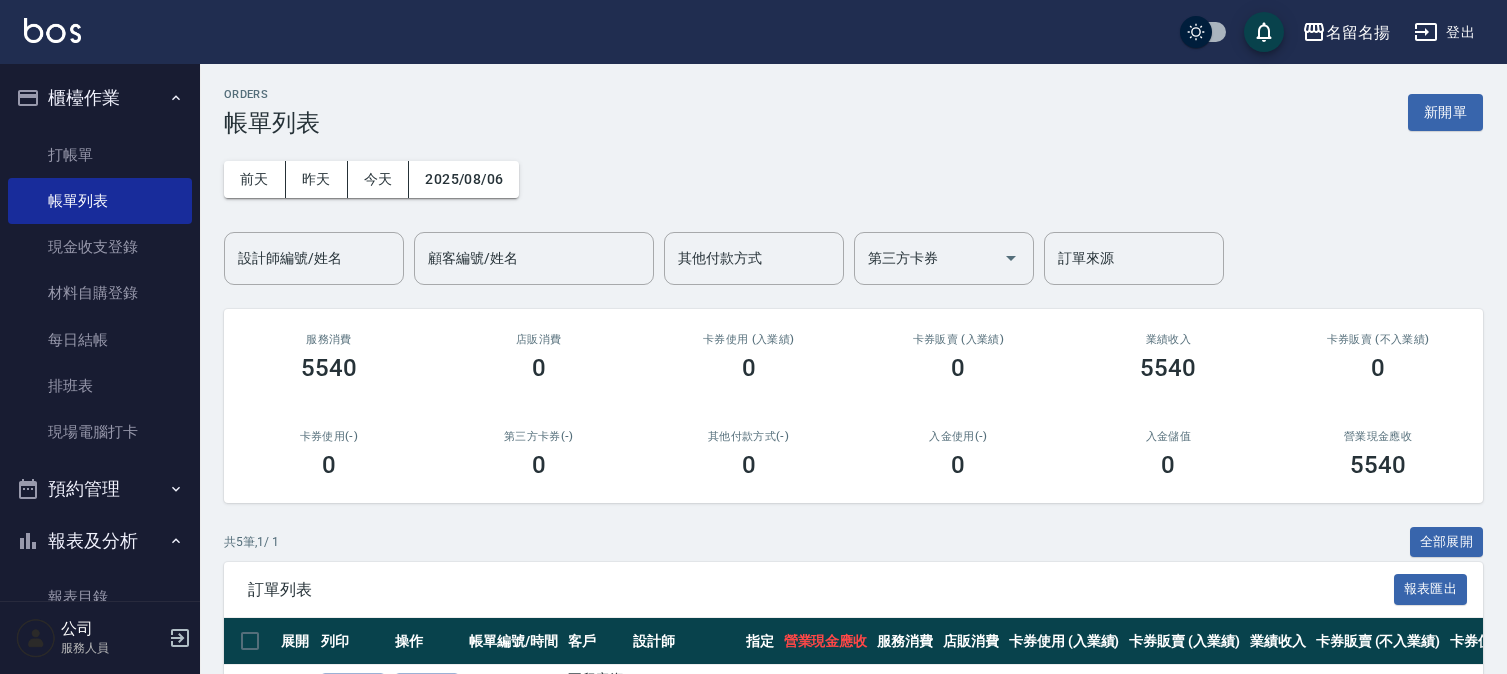 scroll, scrollTop: 0, scrollLeft: 0, axis: both 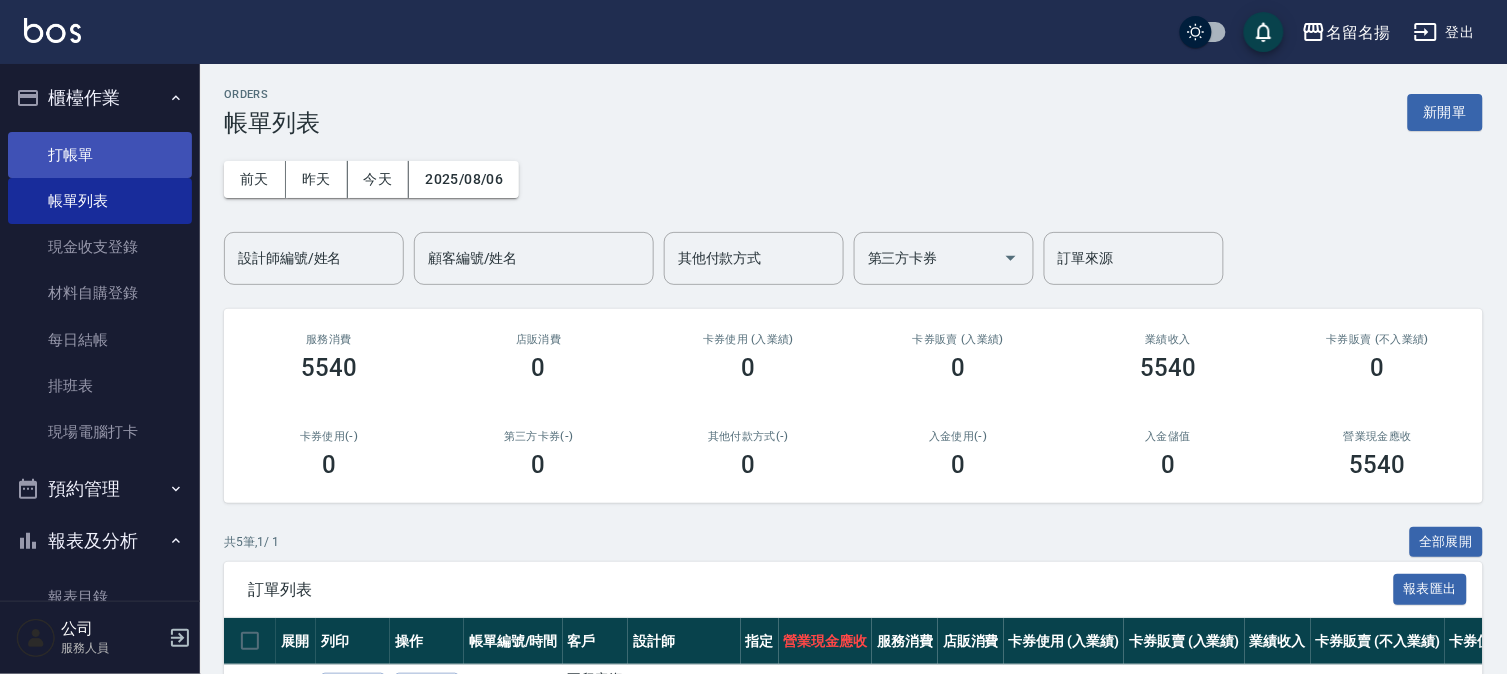 click on "打帳單" at bounding box center (100, 155) 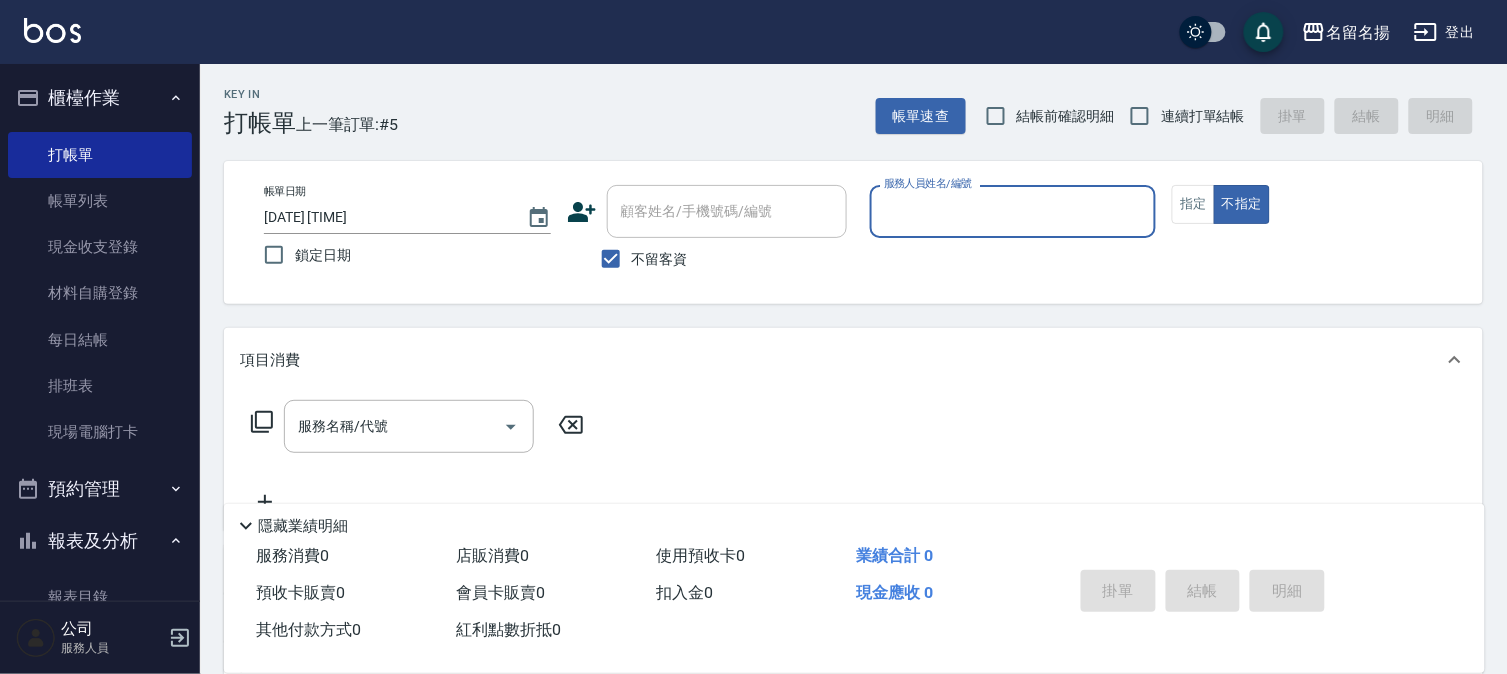 drag, startPoint x: 1202, startPoint y: 217, endPoint x: 1122, endPoint y: 223, distance: 80.224686 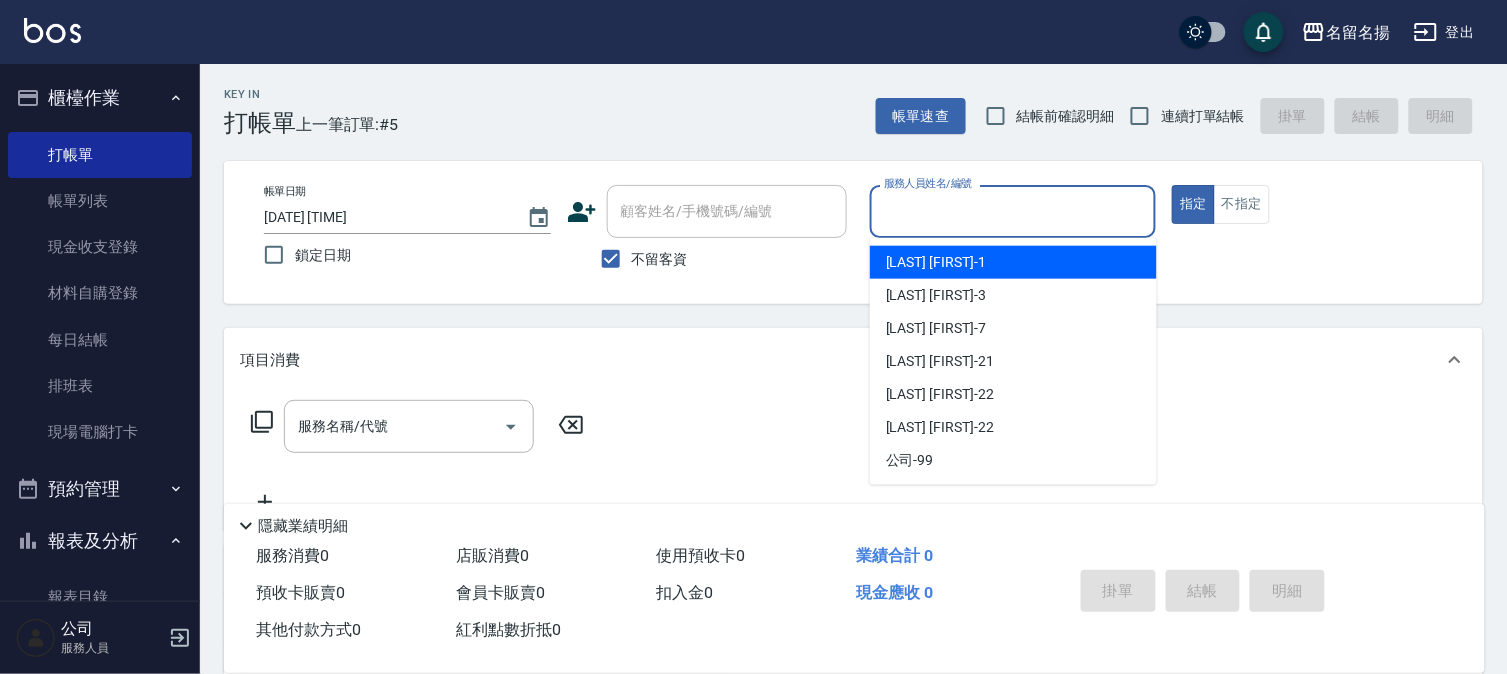 click on "服務人員姓名/編號" at bounding box center [1013, 211] 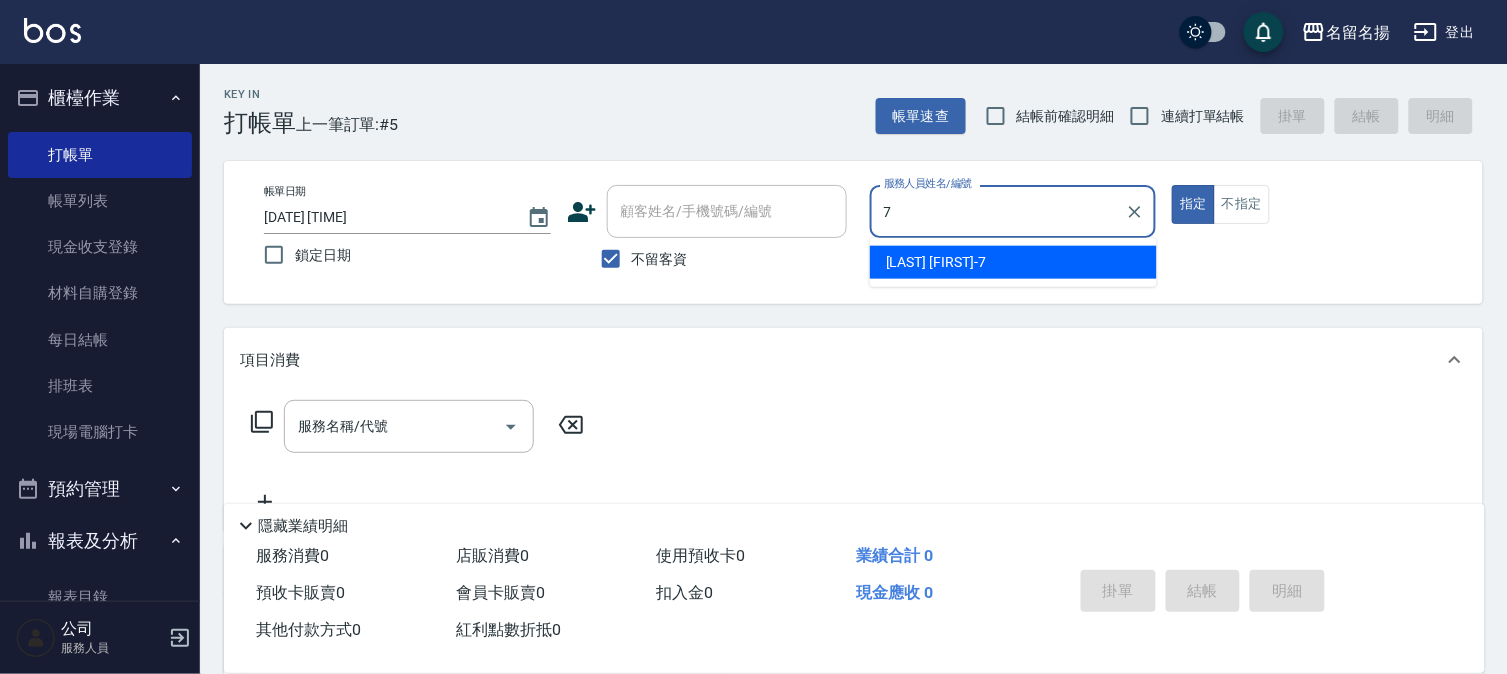 type on "[LAST] [FIRST]-[NUMBER]" 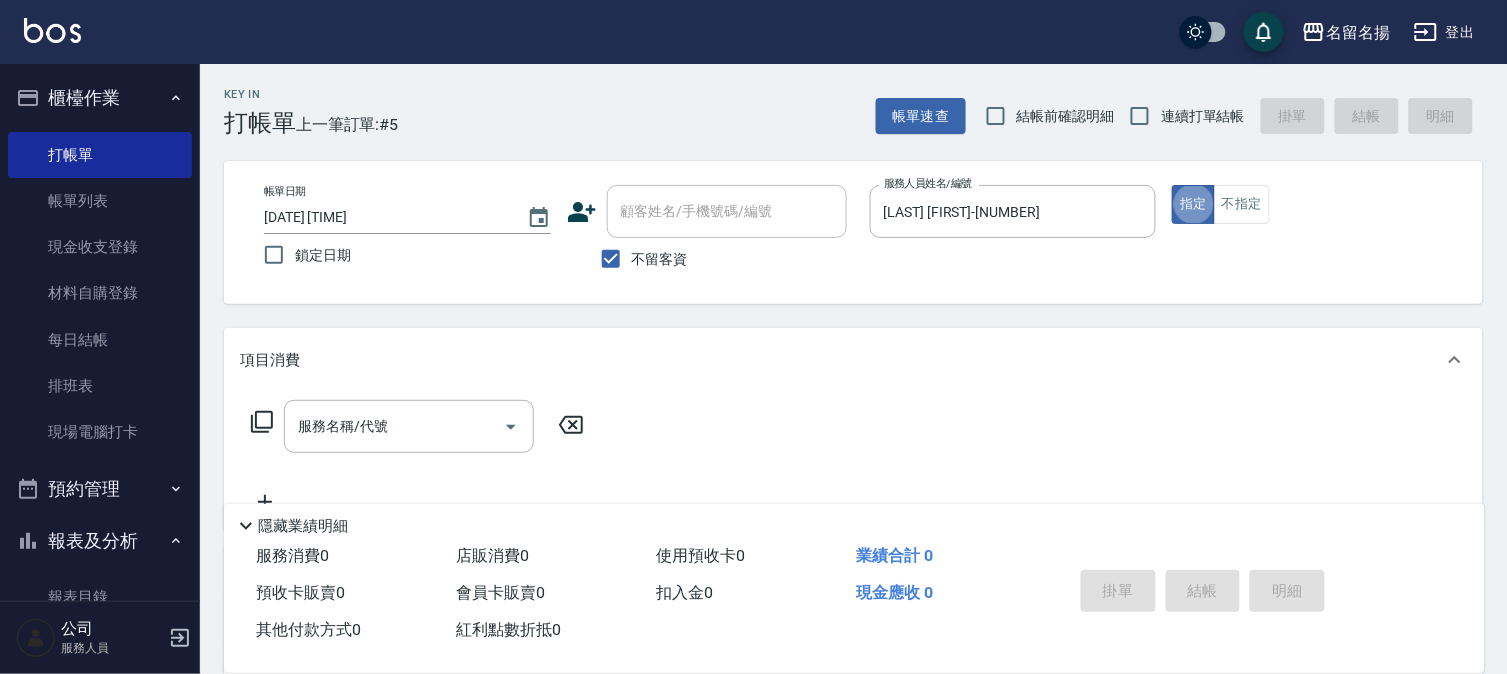 type on "true" 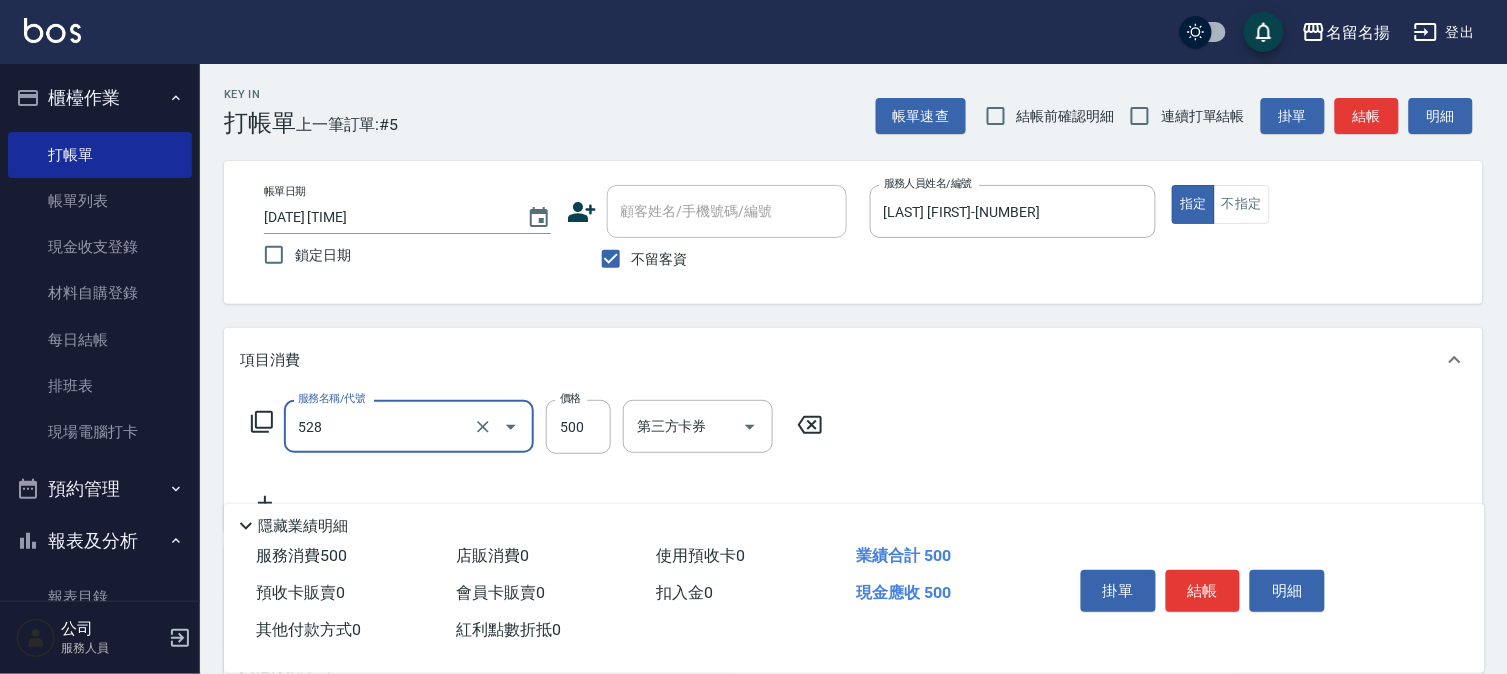 type on "頭皮養護B(528)" 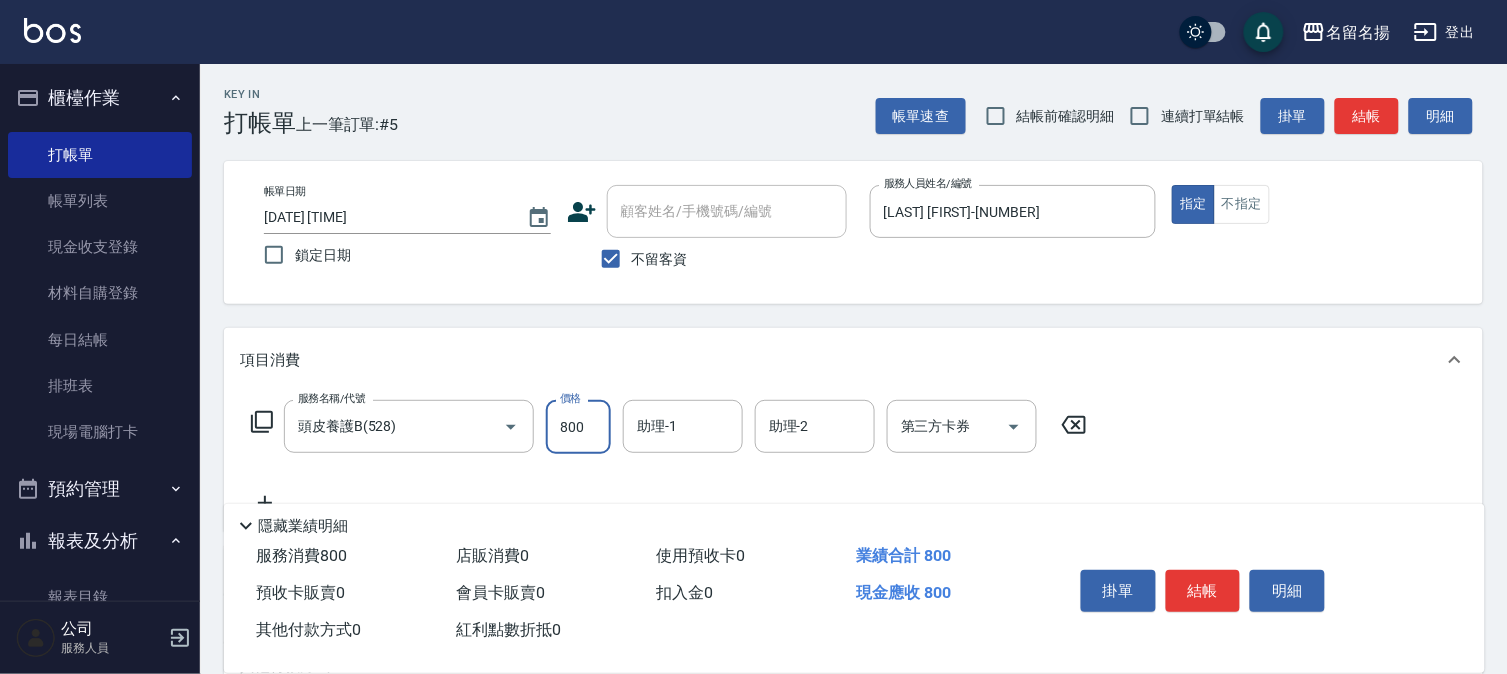 type on "800" 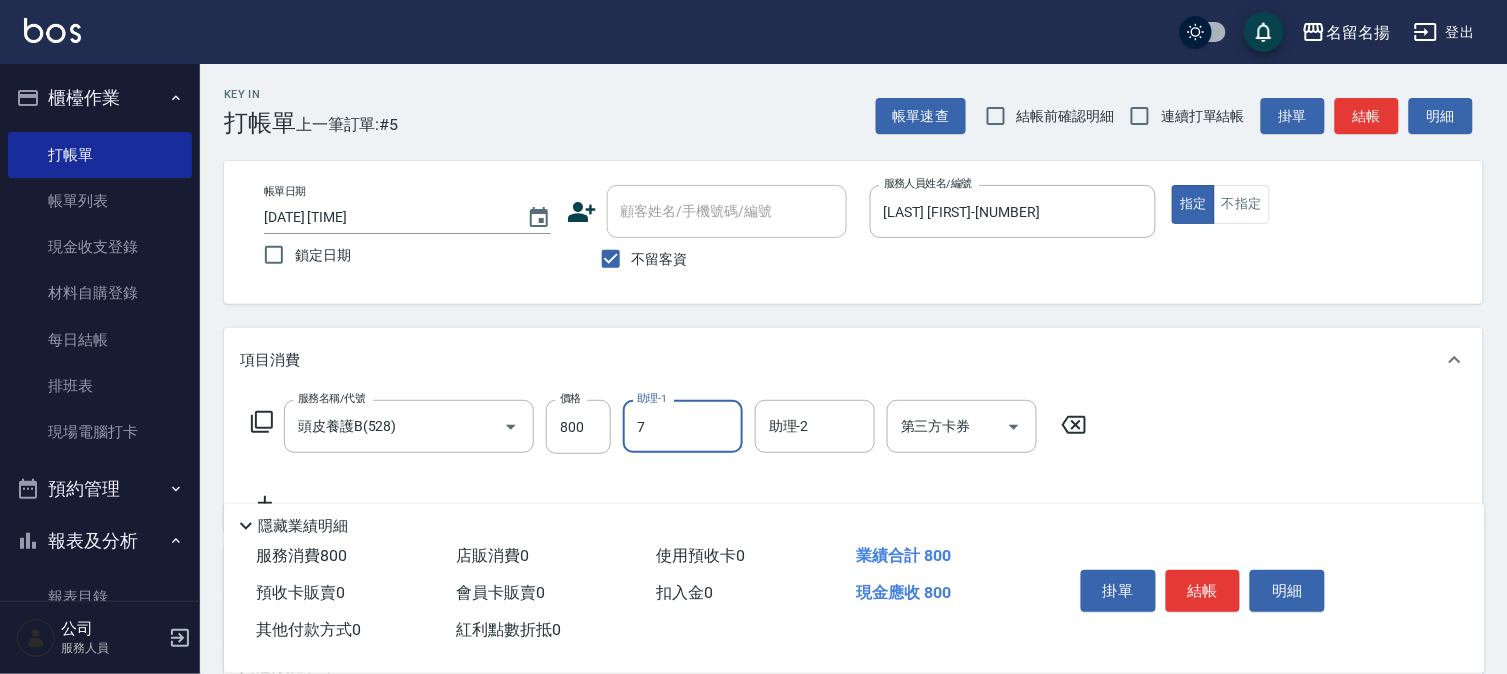 type on "[LAST] [FIRST]-[NUMBER]" 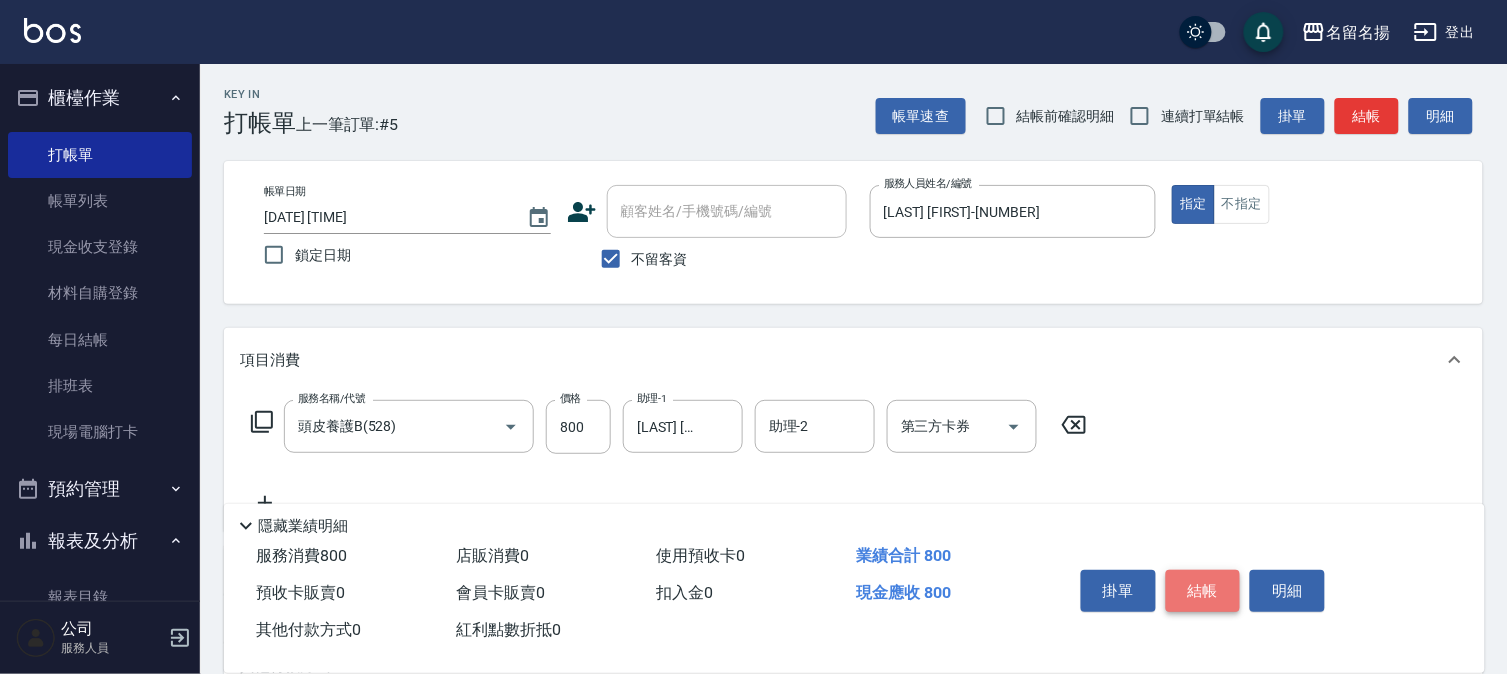click on "結帳" at bounding box center [1203, 591] 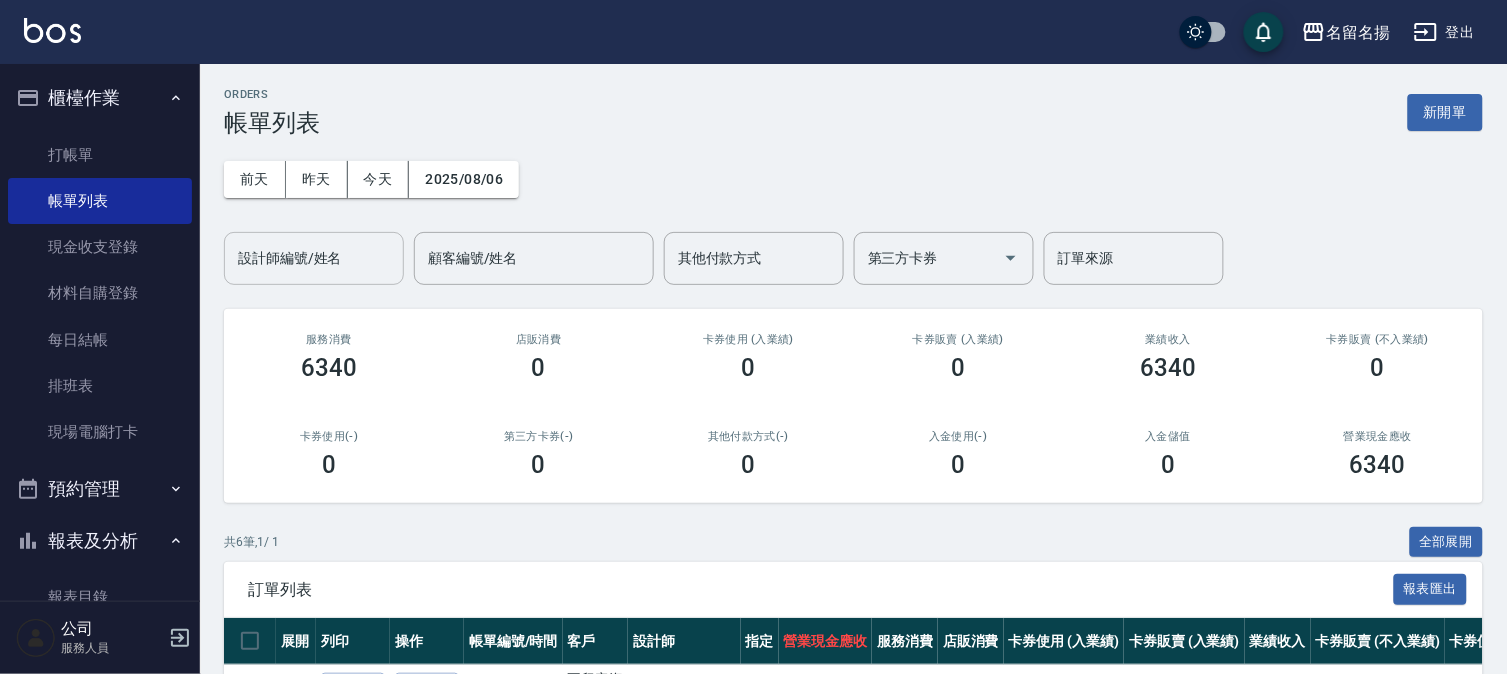 click on "設計師編號/姓名" at bounding box center (314, 258) 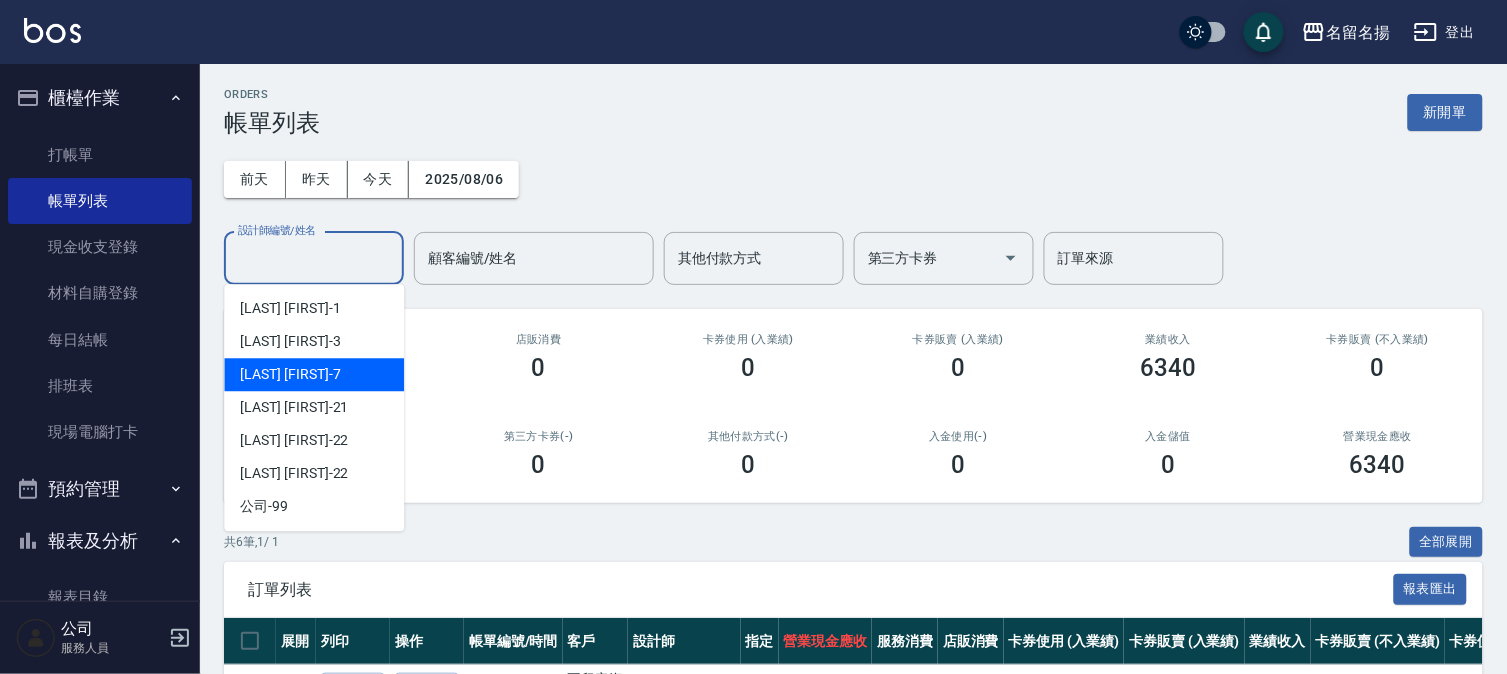 click on "[LAST] [FIRST] -[NUMBER]" at bounding box center [314, 374] 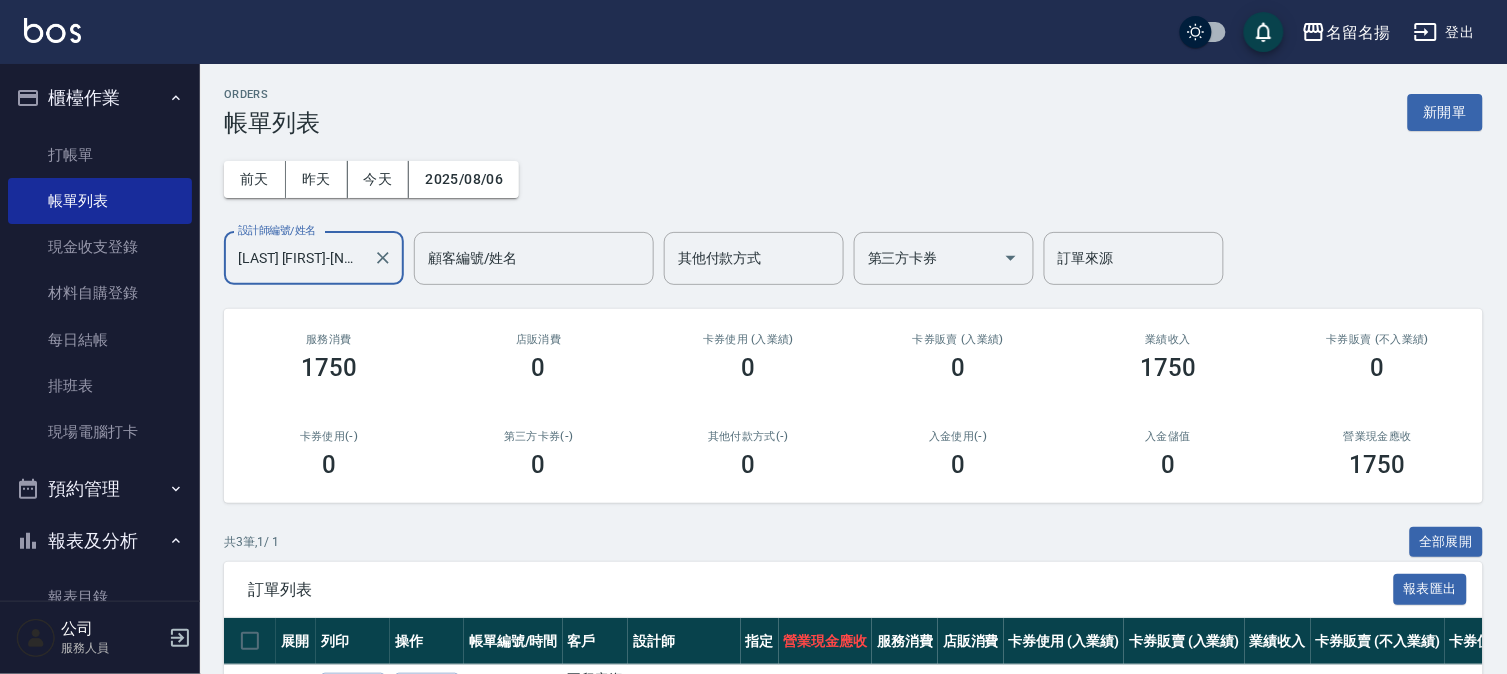 scroll, scrollTop: 230, scrollLeft: 0, axis: vertical 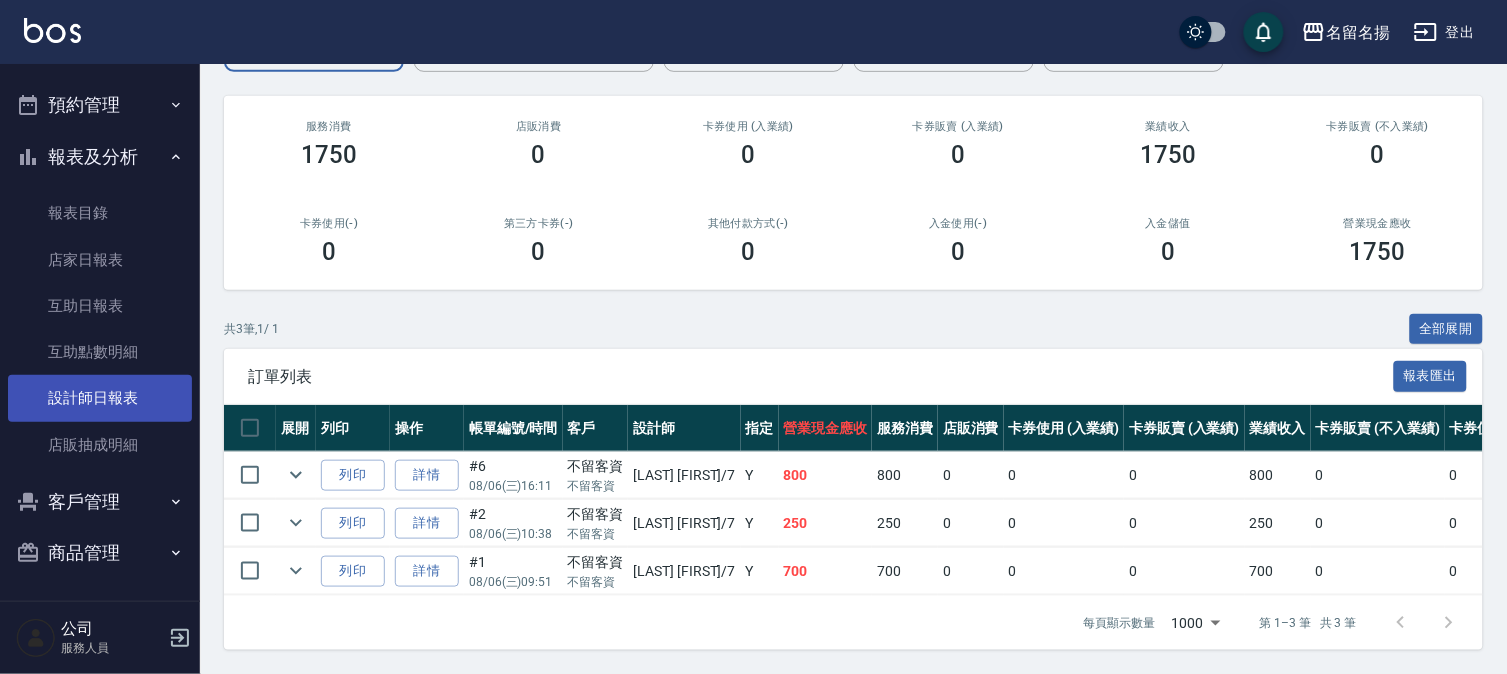 click on "設計師日報表" at bounding box center [100, 398] 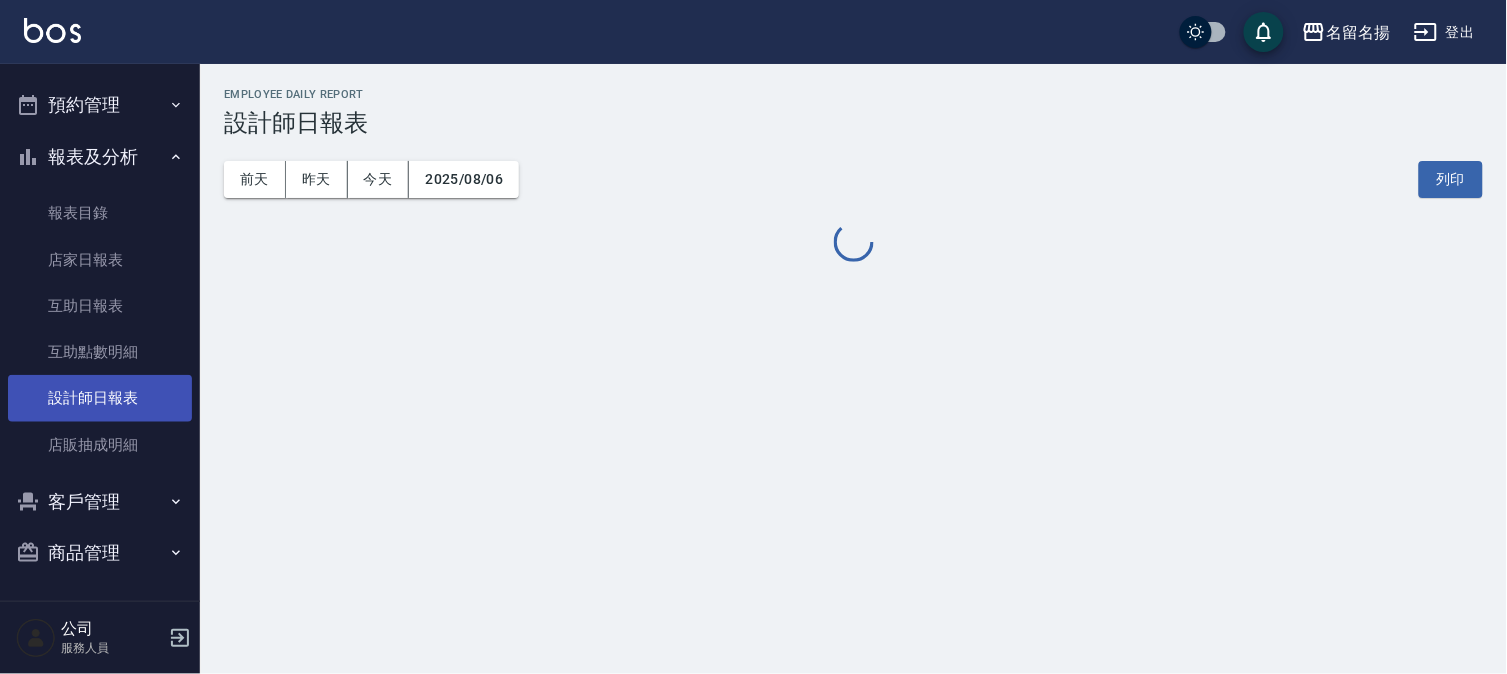 scroll, scrollTop: 0, scrollLeft: 0, axis: both 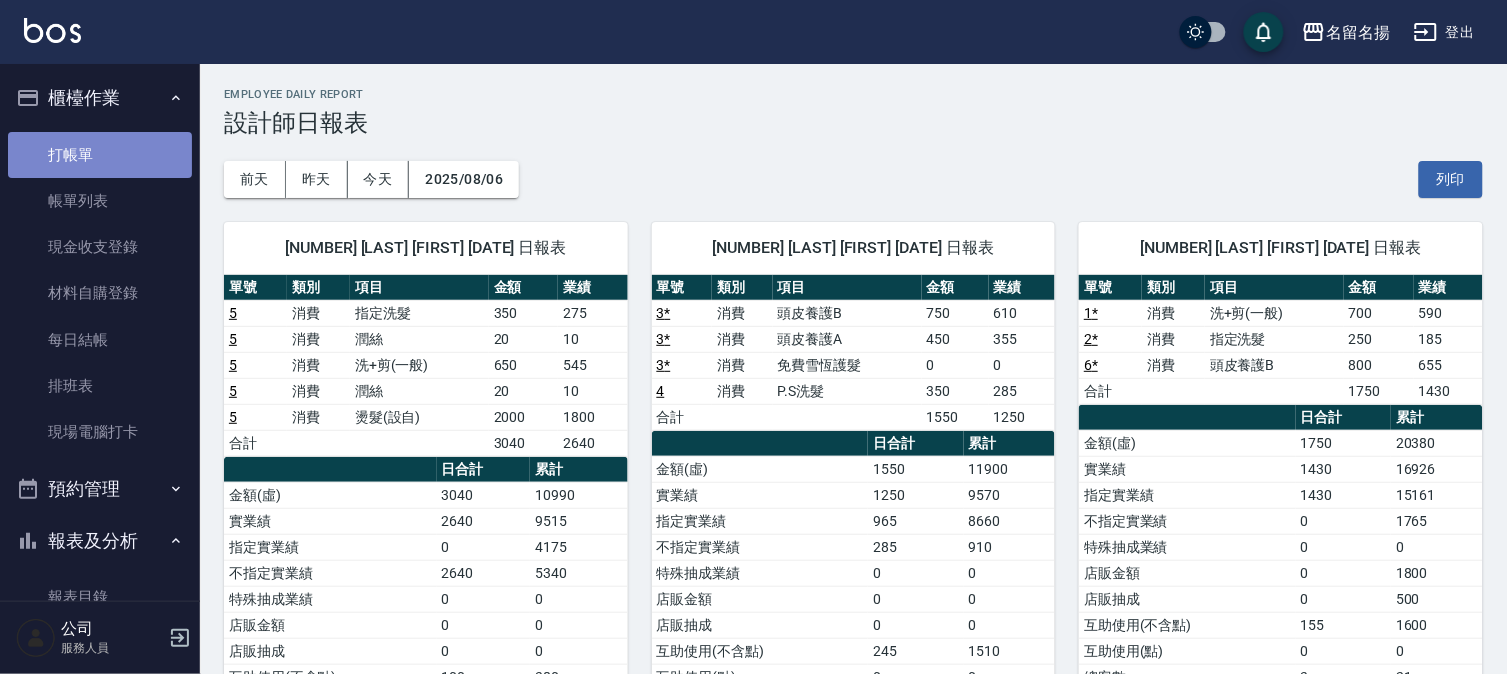 click on "打帳單" at bounding box center [100, 155] 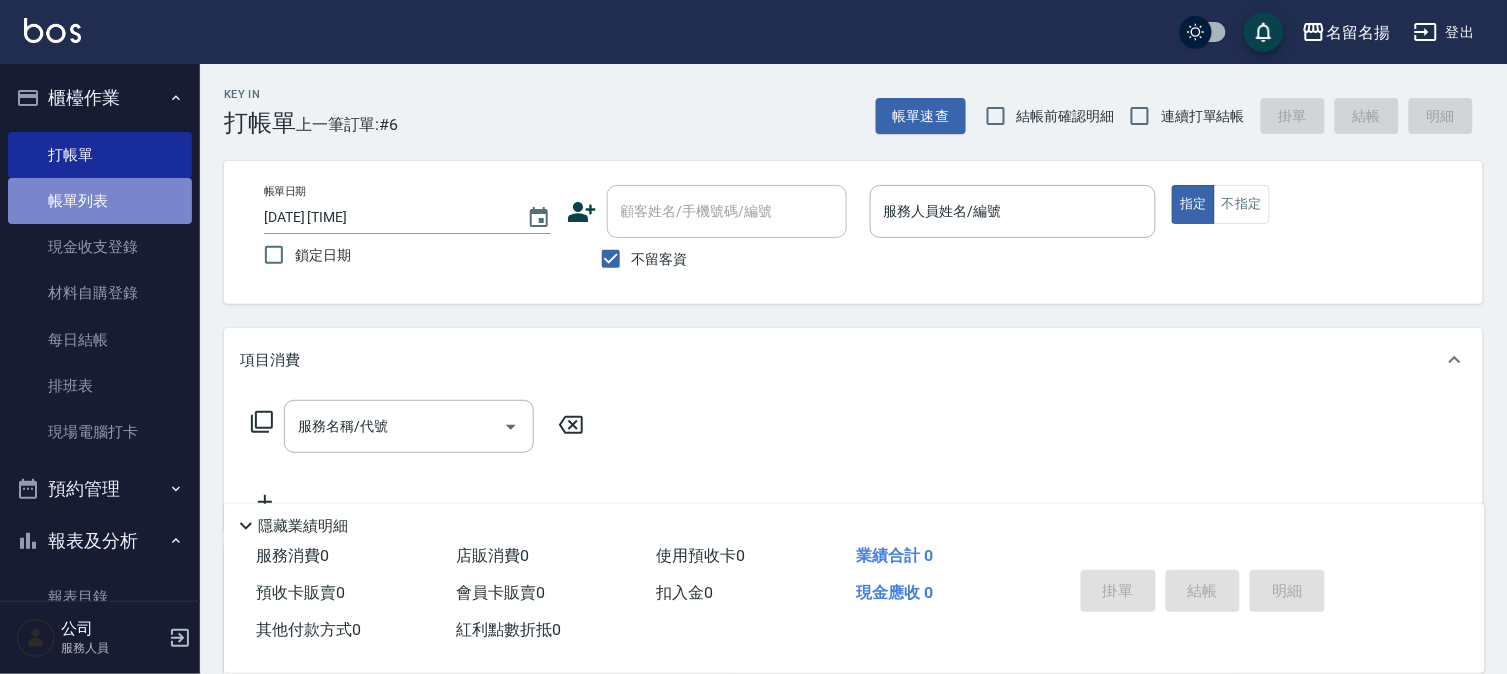 click on "帳單列表" at bounding box center [100, 201] 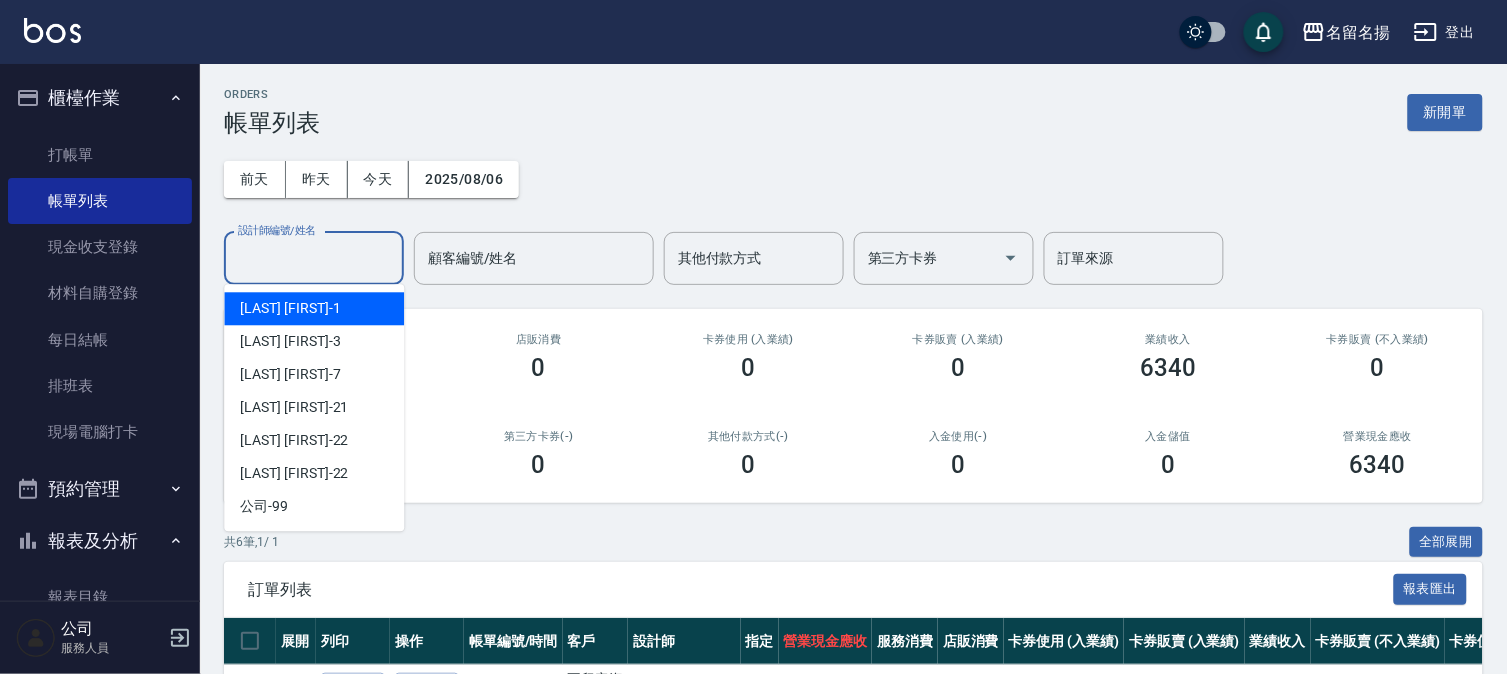 click on "設計師編號/姓名" at bounding box center (314, 258) 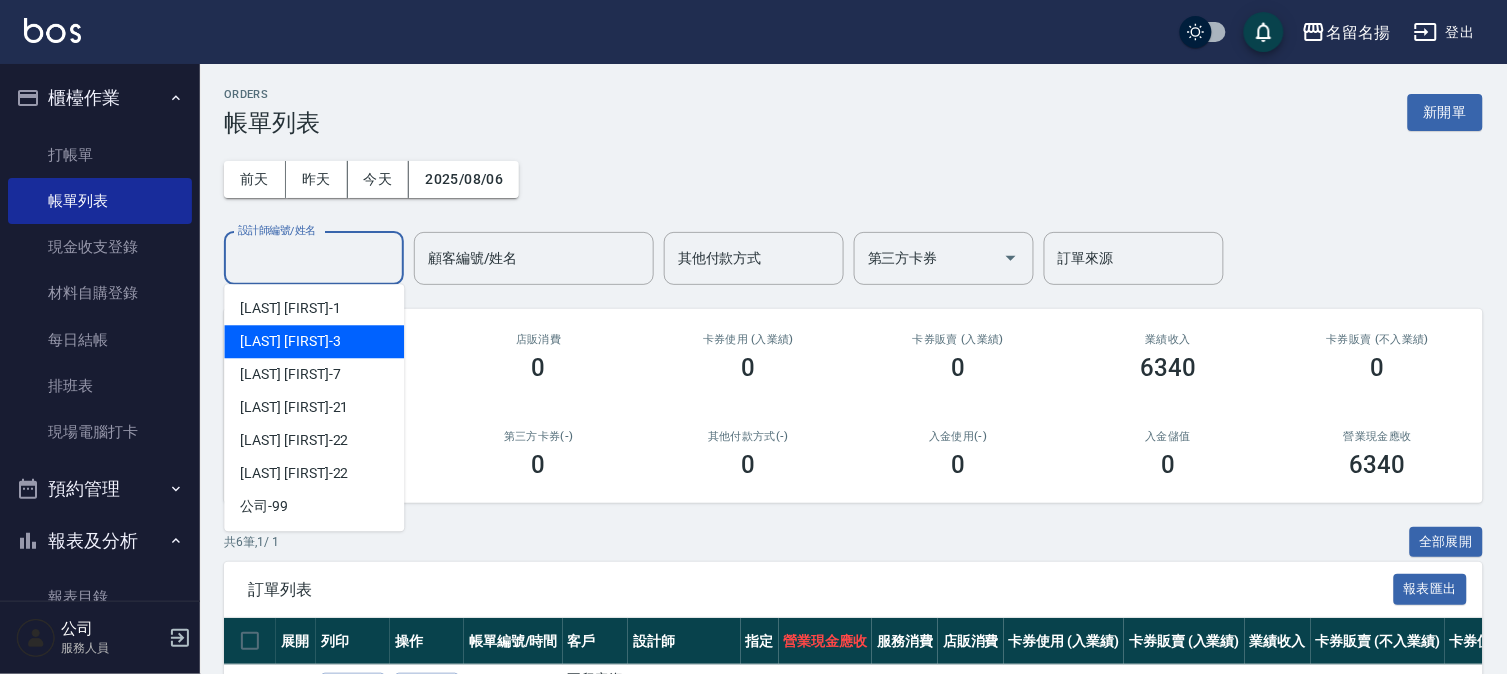 click on "[LAST] [FIRST] -[NUMBER]" at bounding box center (314, 341) 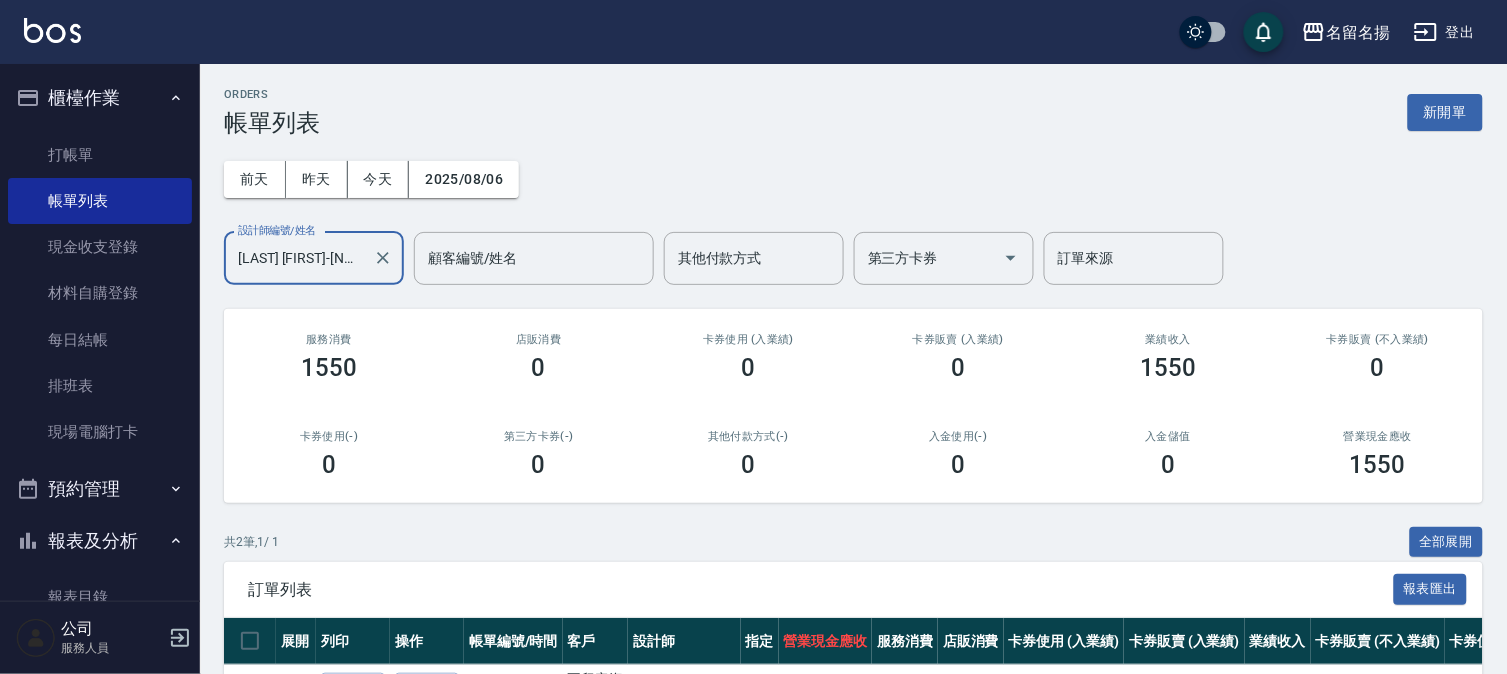 scroll, scrollTop: 182, scrollLeft: 0, axis: vertical 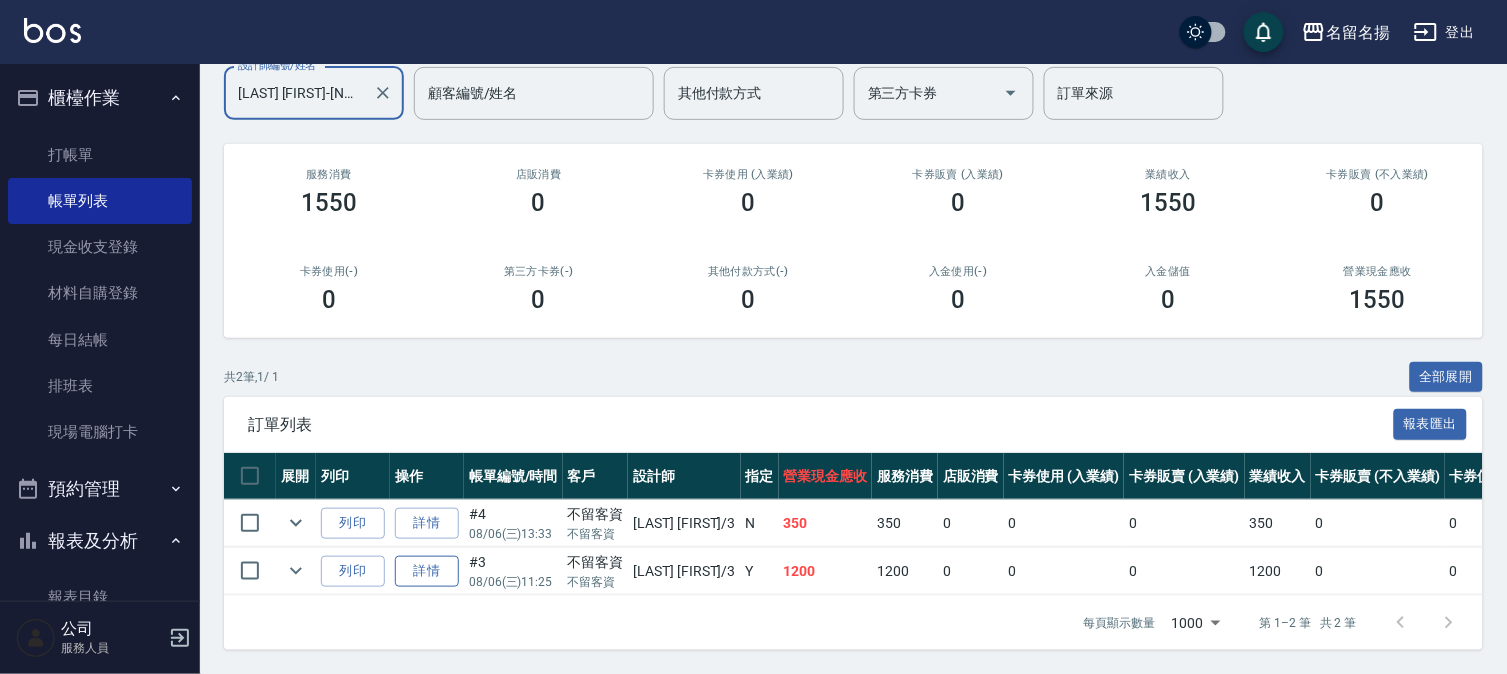 click on "詳情" at bounding box center (427, 571) 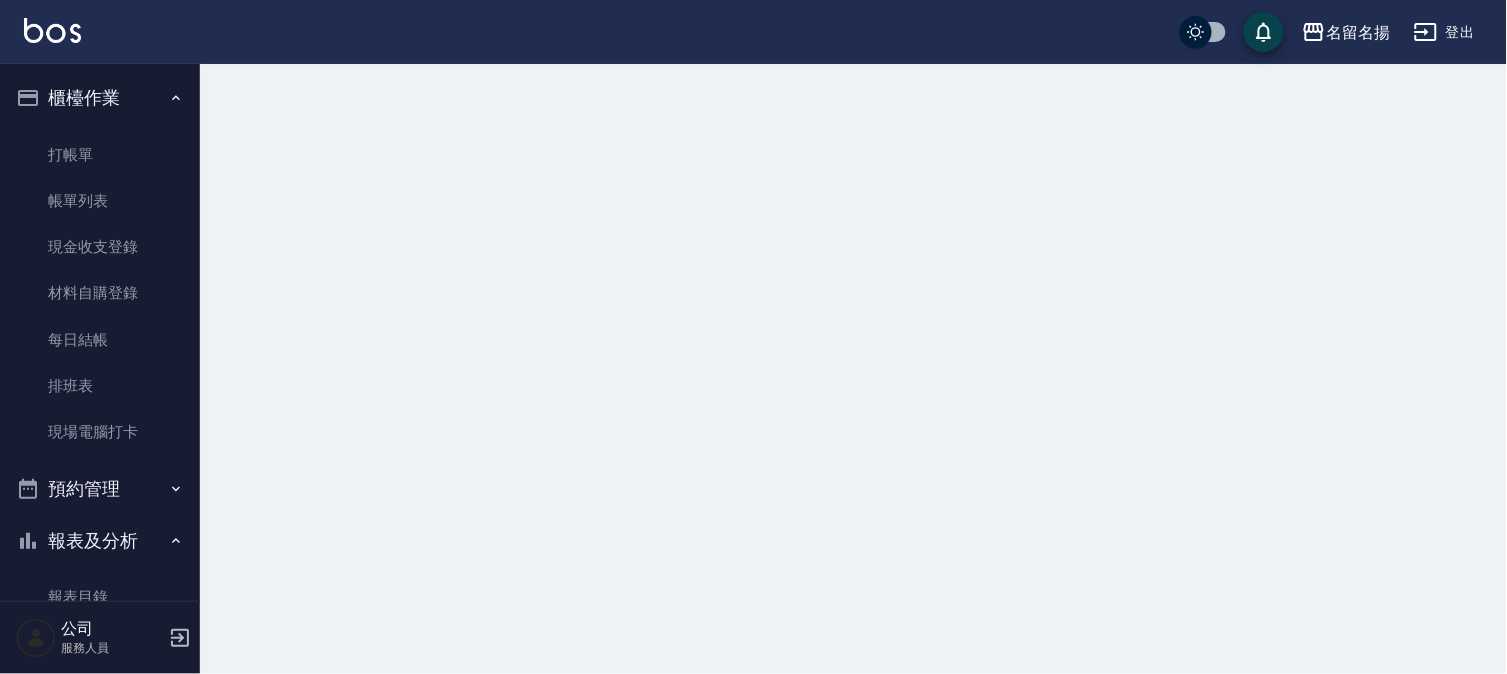 scroll, scrollTop: 0, scrollLeft: 0, axis: both 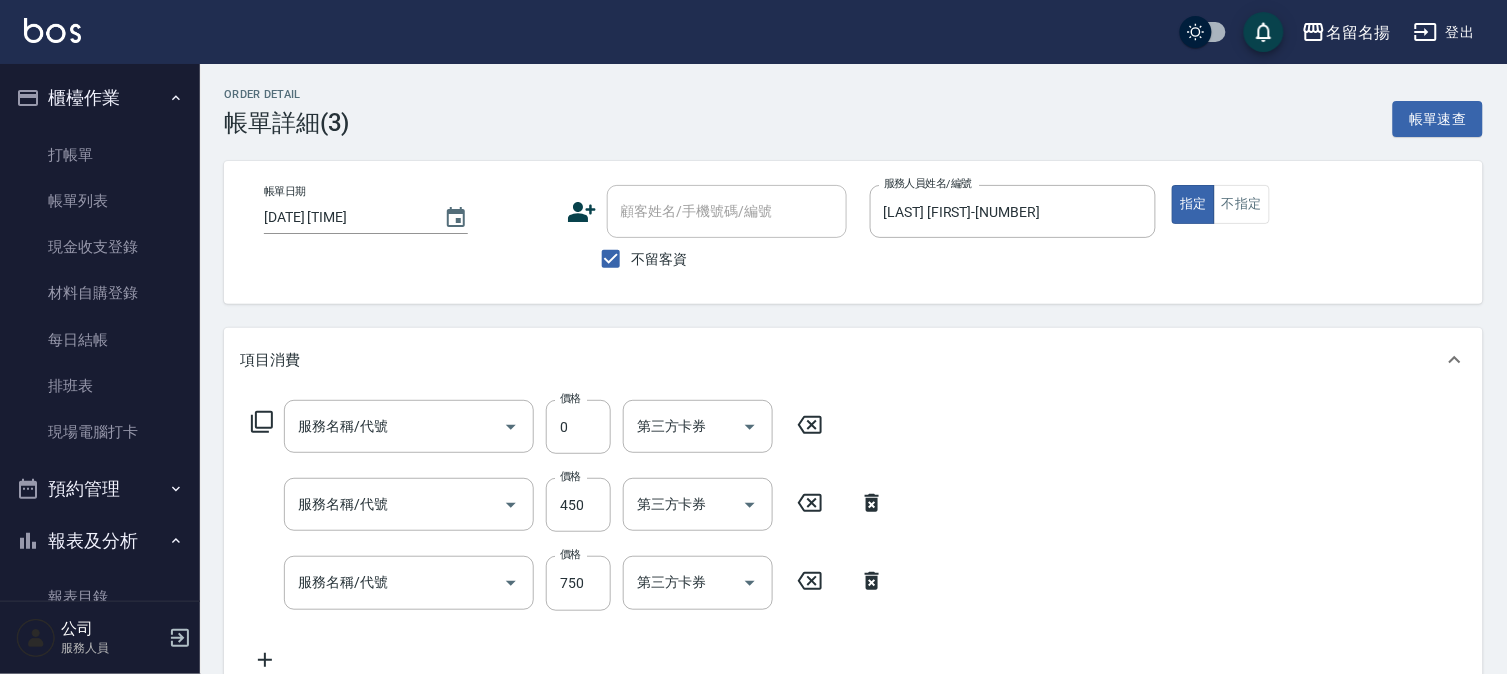 type on "[DATE] [TIME]" 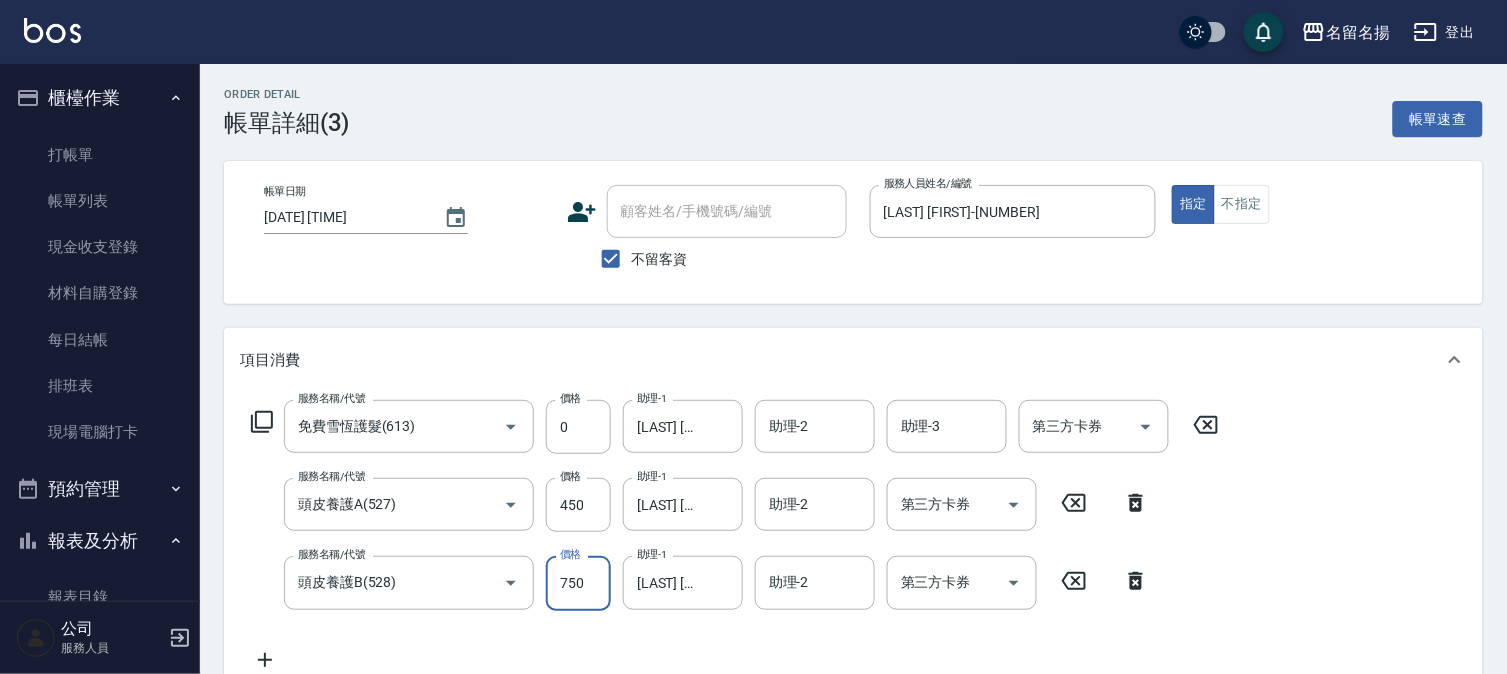 click on "750" at bounding box center [578, 583] 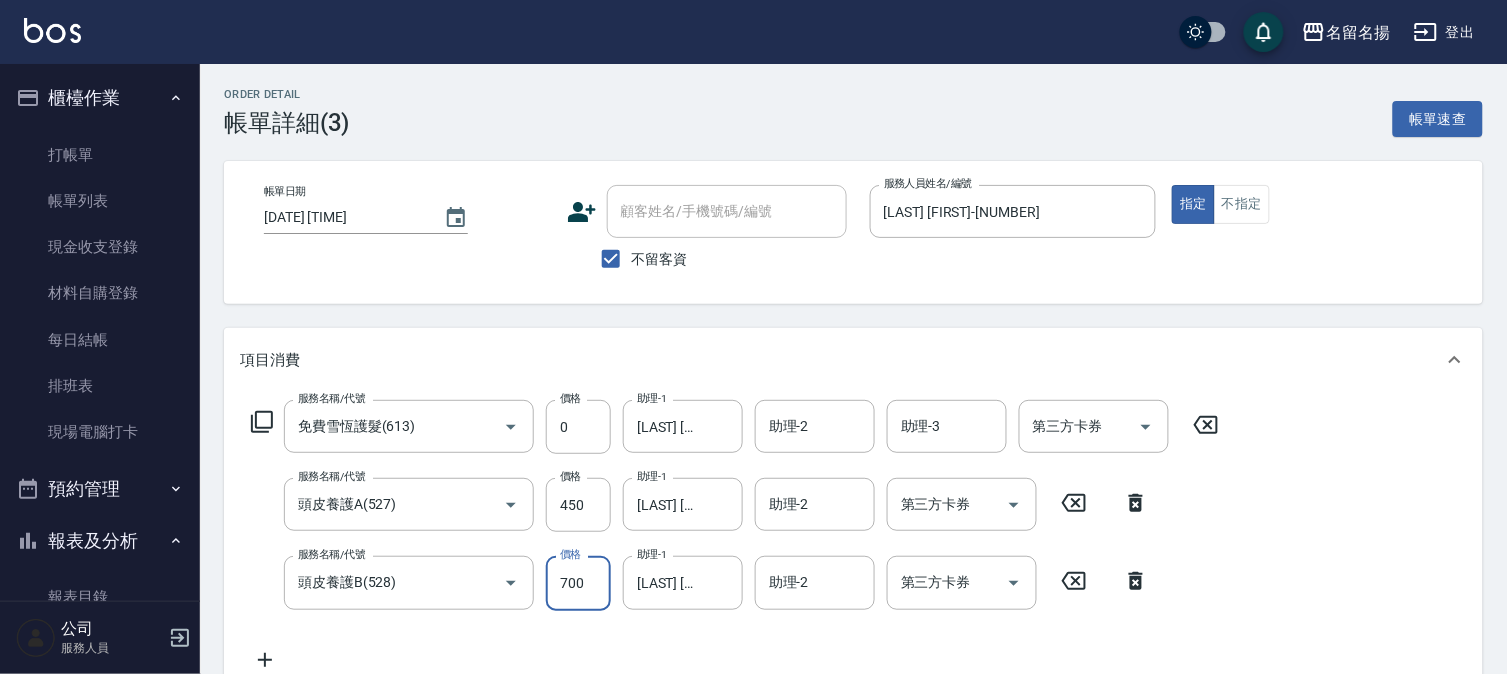 type on "700" 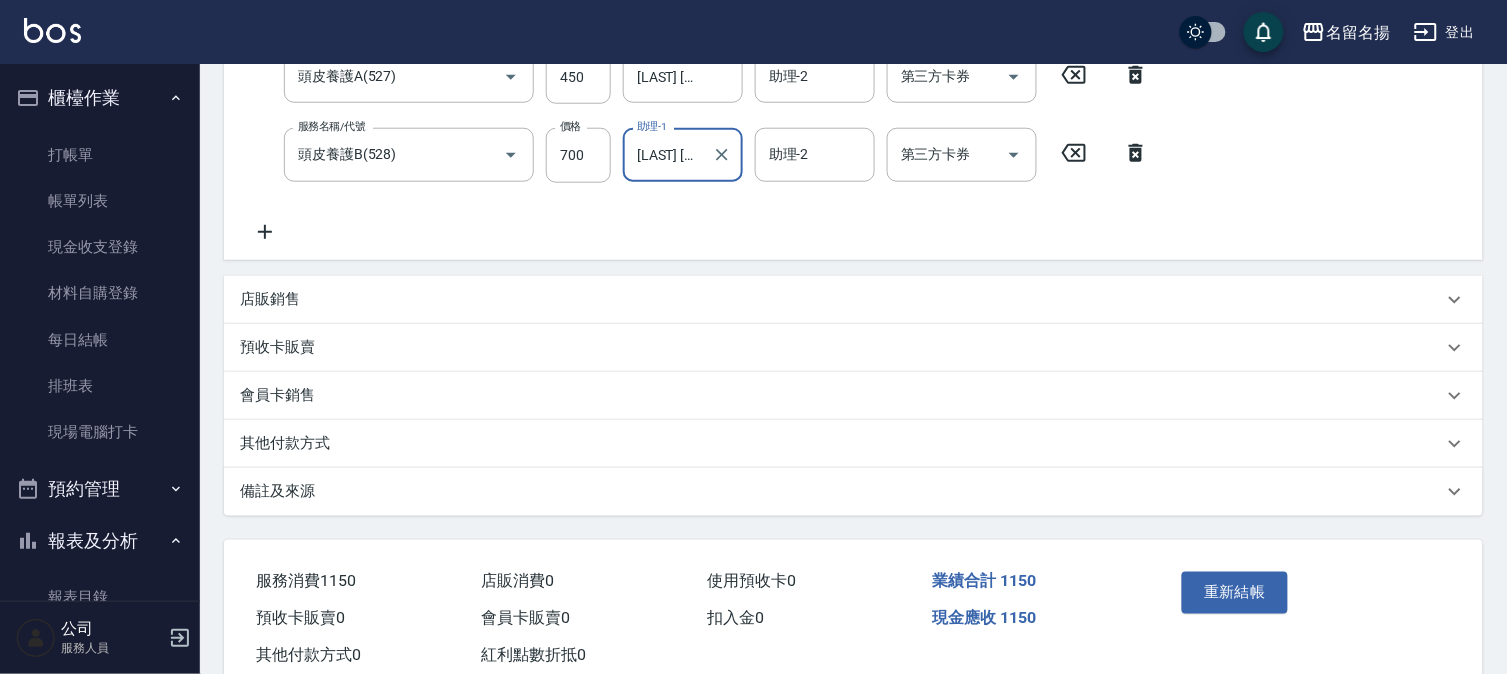 scroll, scrollTop: 482, scrollLeft: 0, axis: vertical 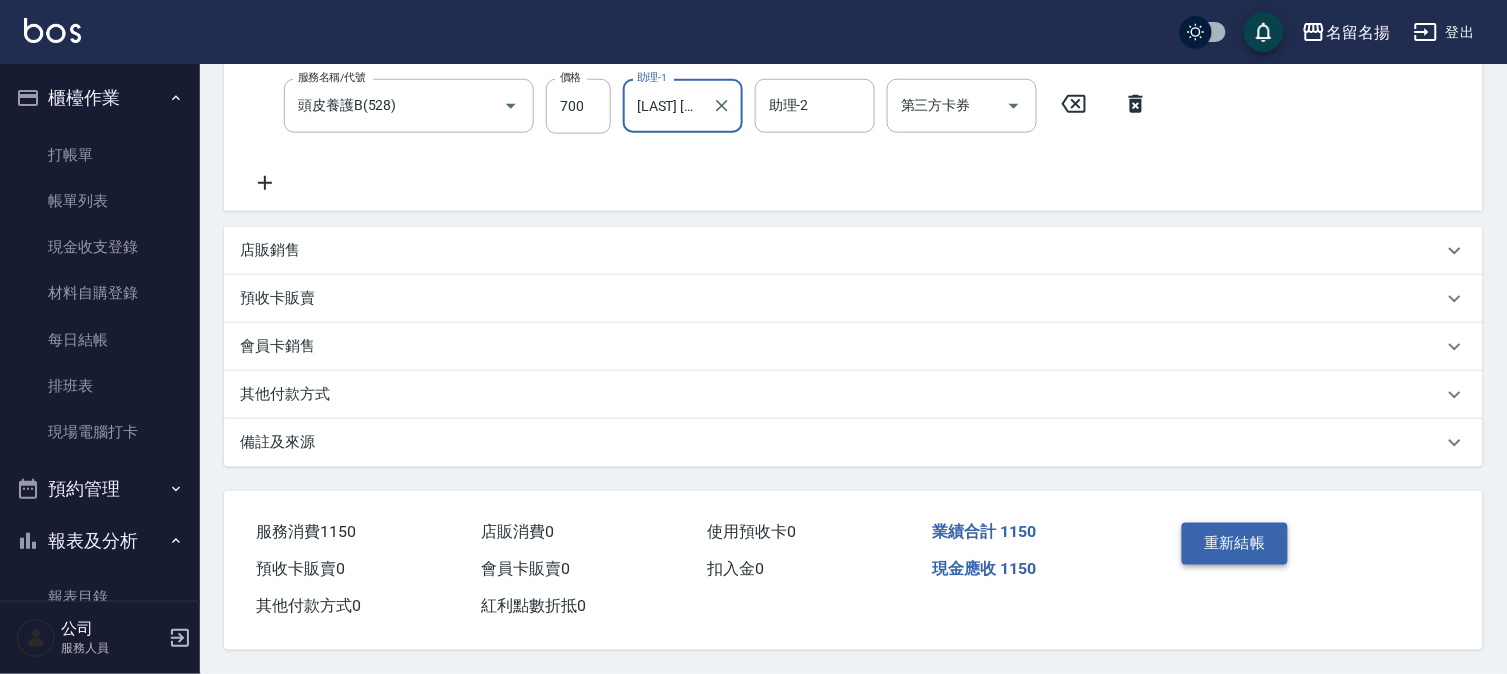 click on "重新結帳" at bounding box center [1235, 544] 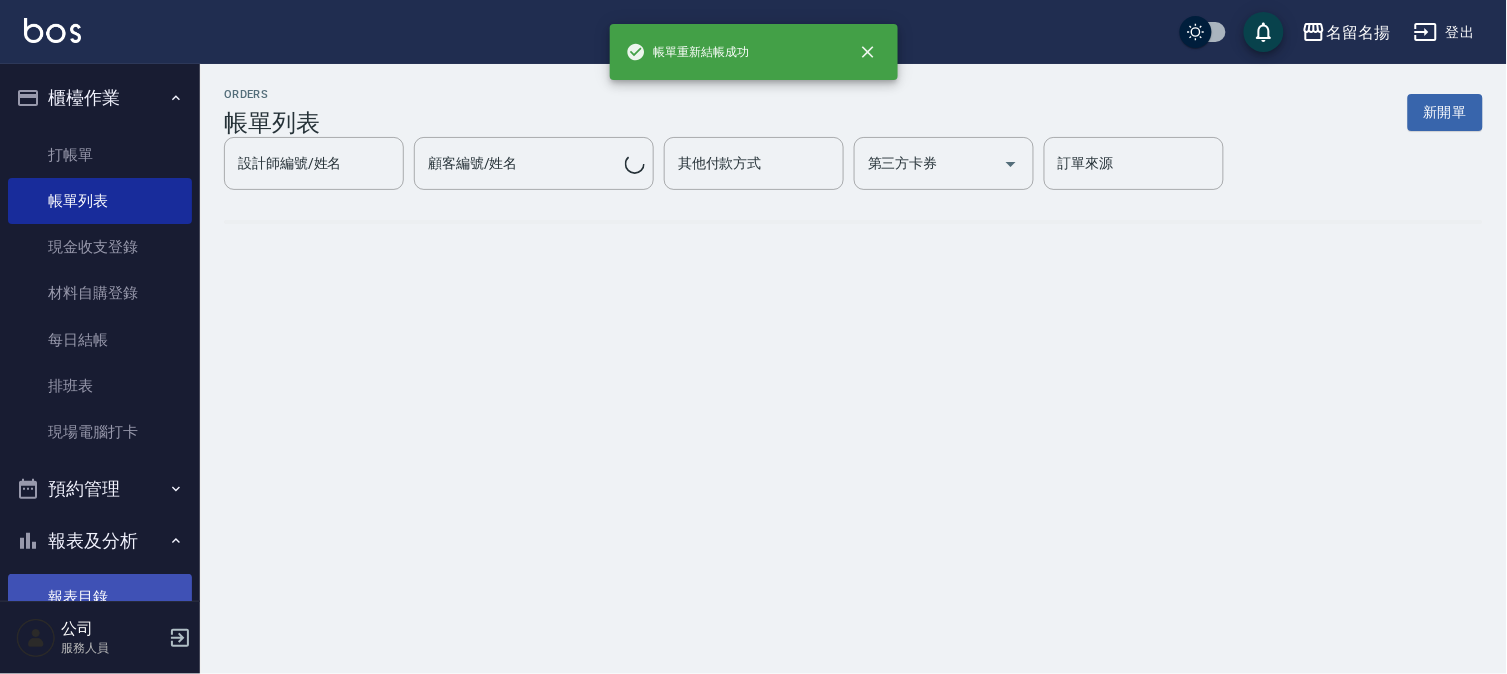 scroll, scrollTop: 0, scrollLeft: 0, axis: both 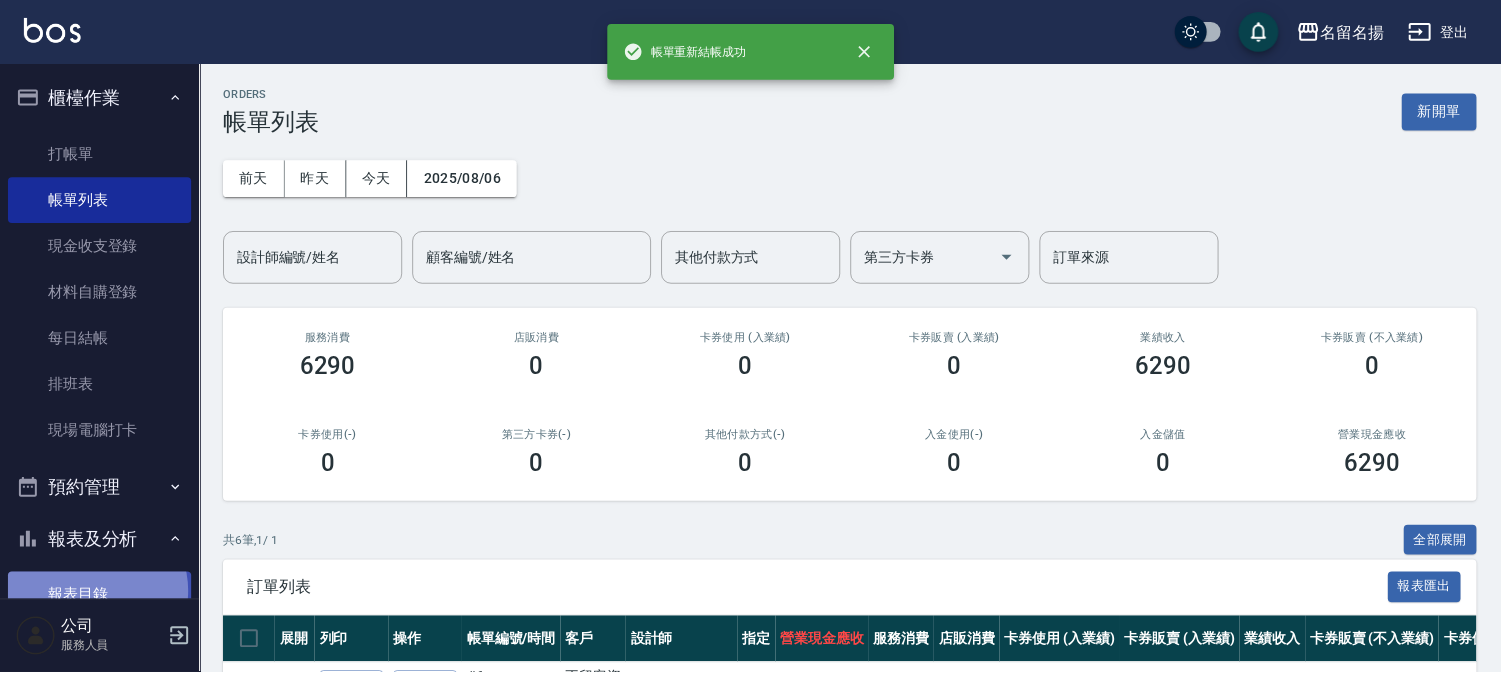 click on "報表目錄" at bounding box center [100, 597] 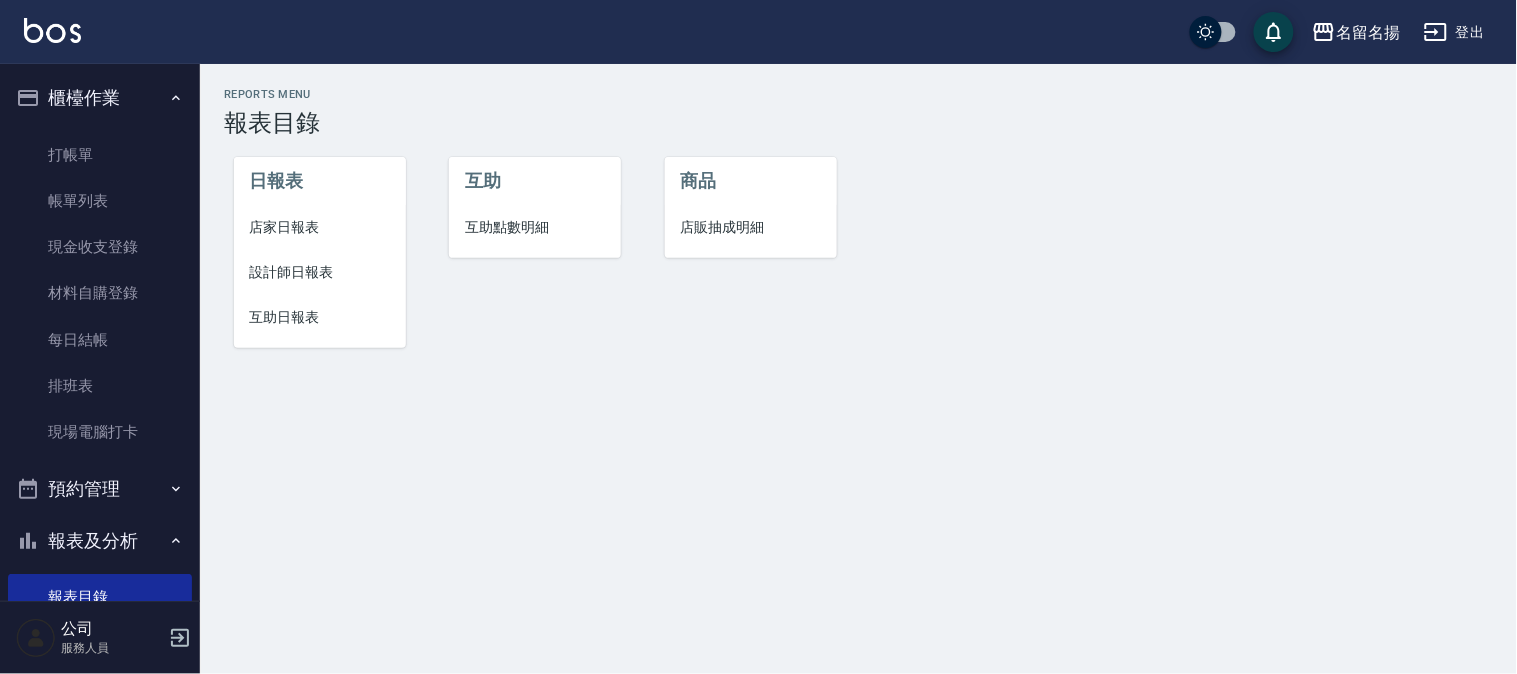 click on "設計師日報表" at bounding box center (320, 272) 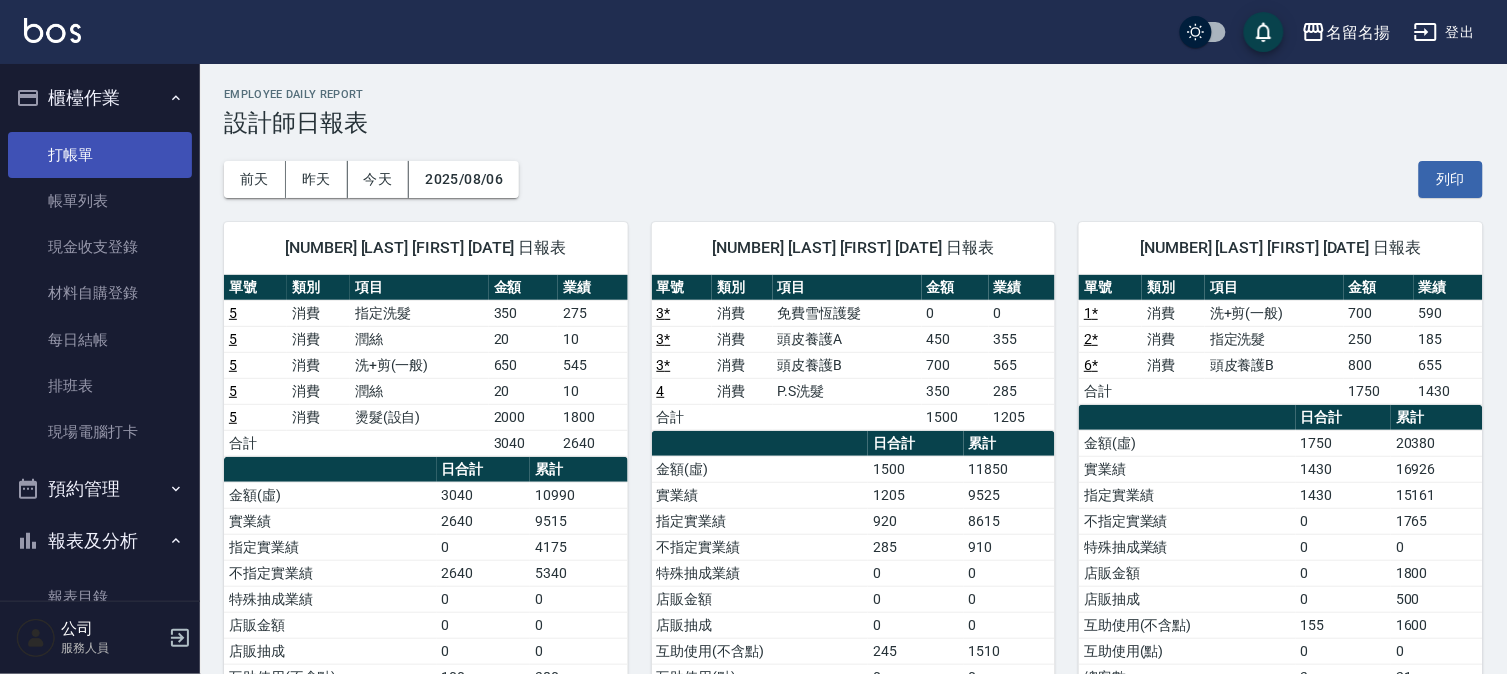 click on "打帳單" at bounding box center [100, 155] 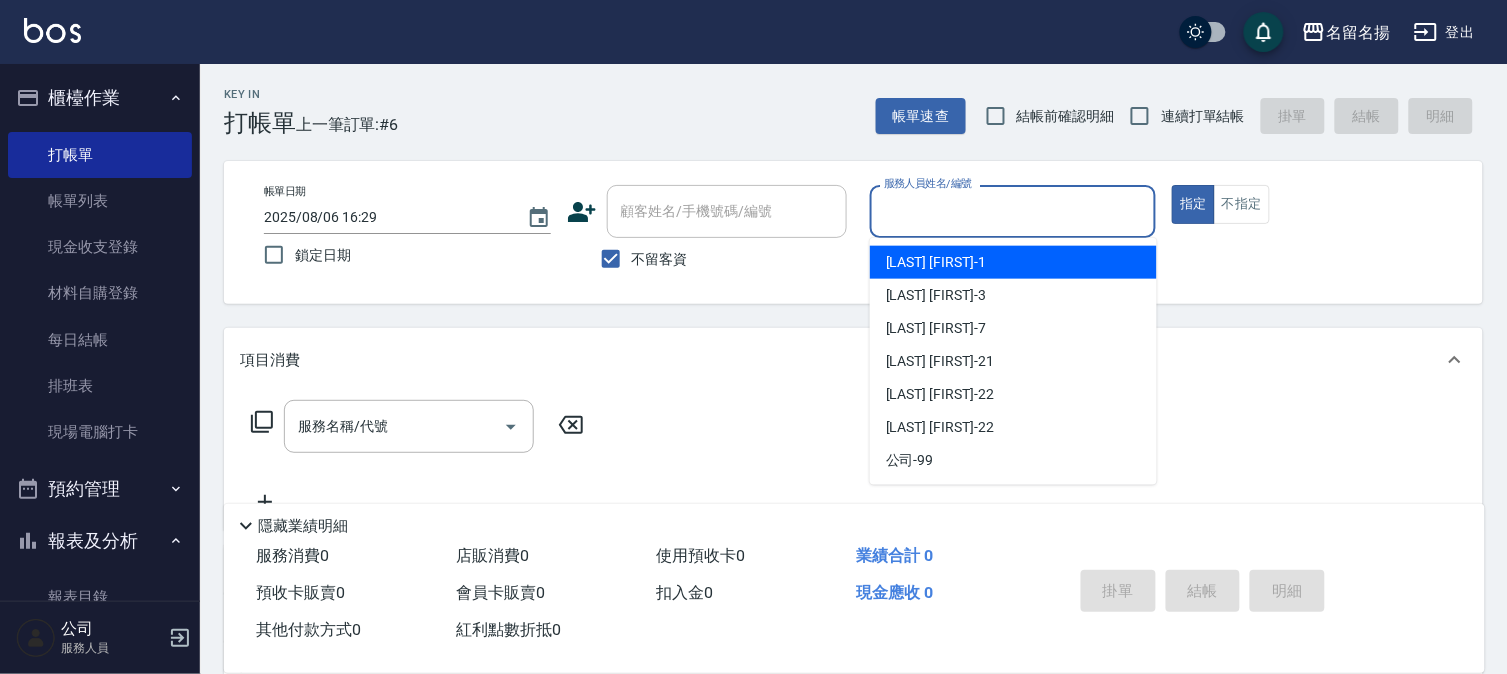 drag, startPoint x: 993, startPoint y: 218, endPoint x: 932, endPoint y: 304, distance: 105.43719 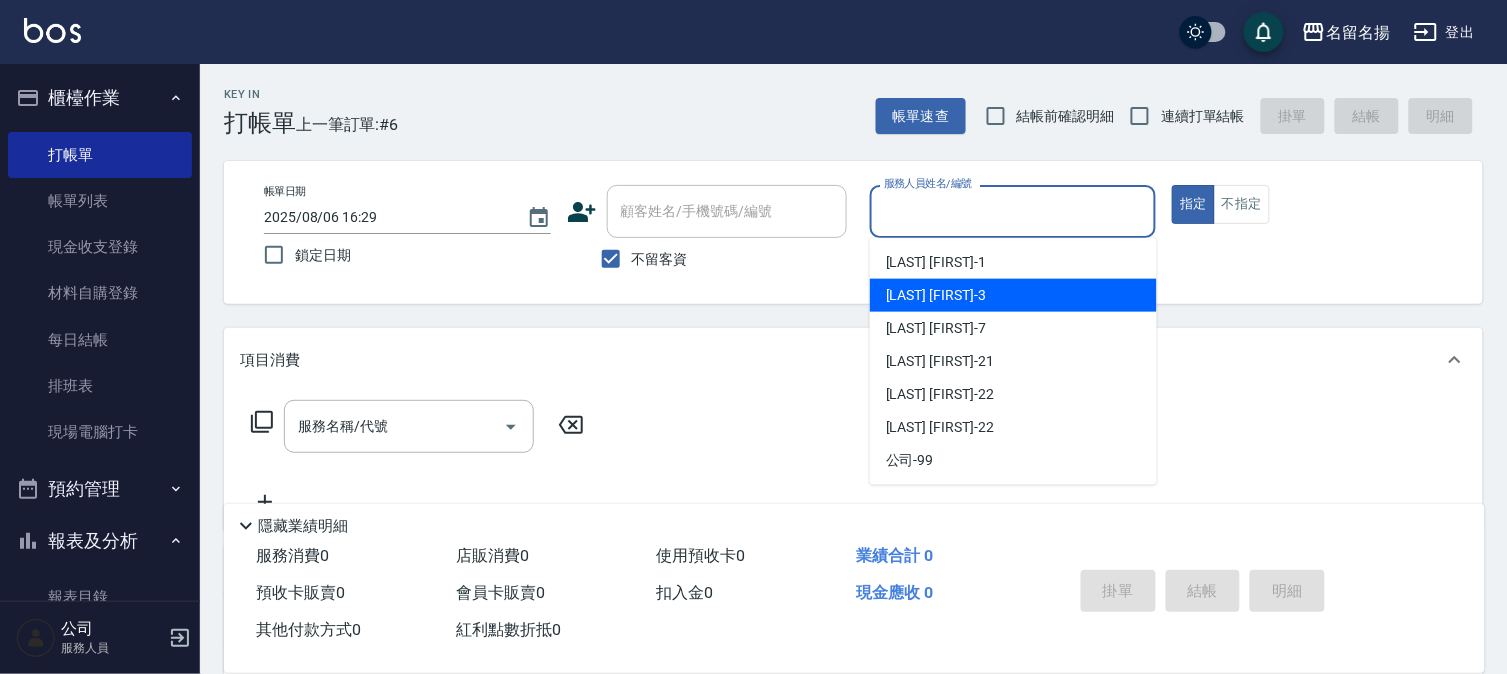 drag, startPoint x: 927, startPoint y: 298, endPoint x: 704, endPoint y: 362, distance: 232.00215 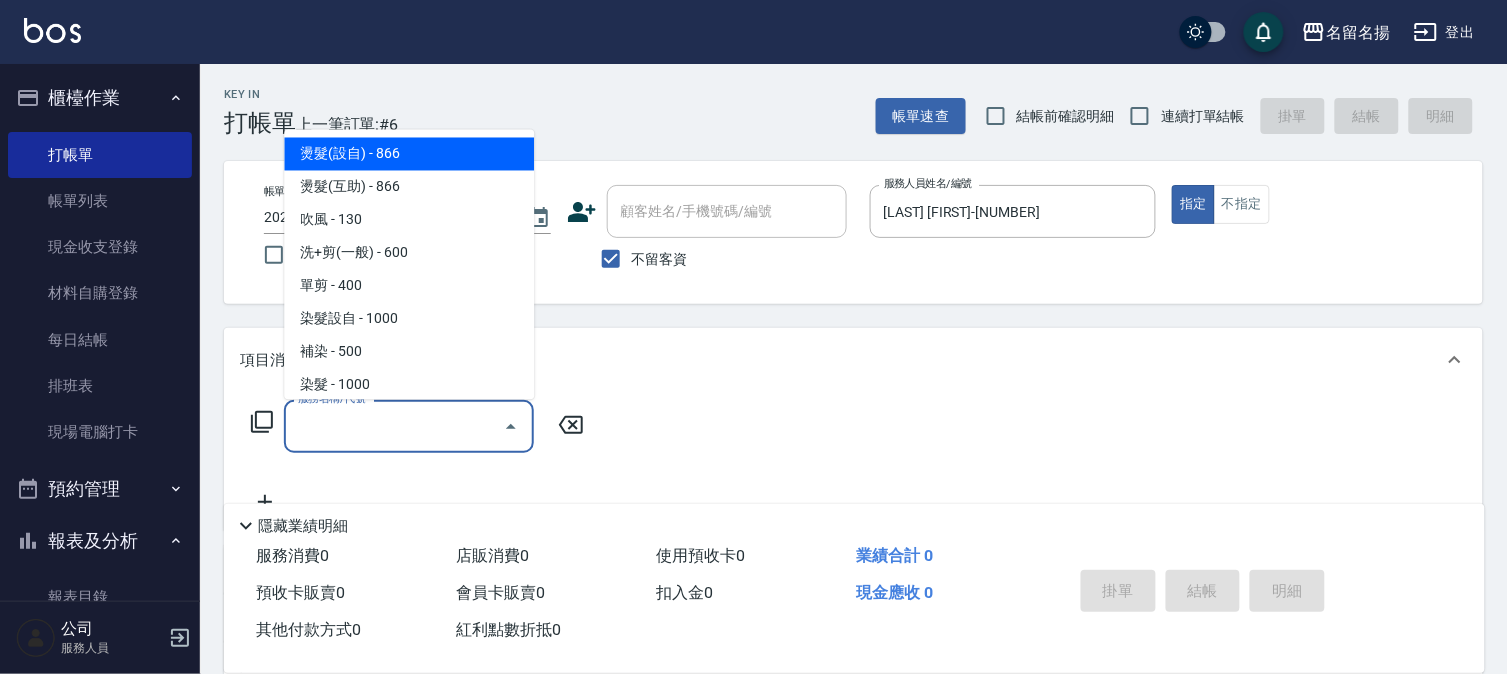 click on "服務名稱/代號" at bounding box center (394, 426) 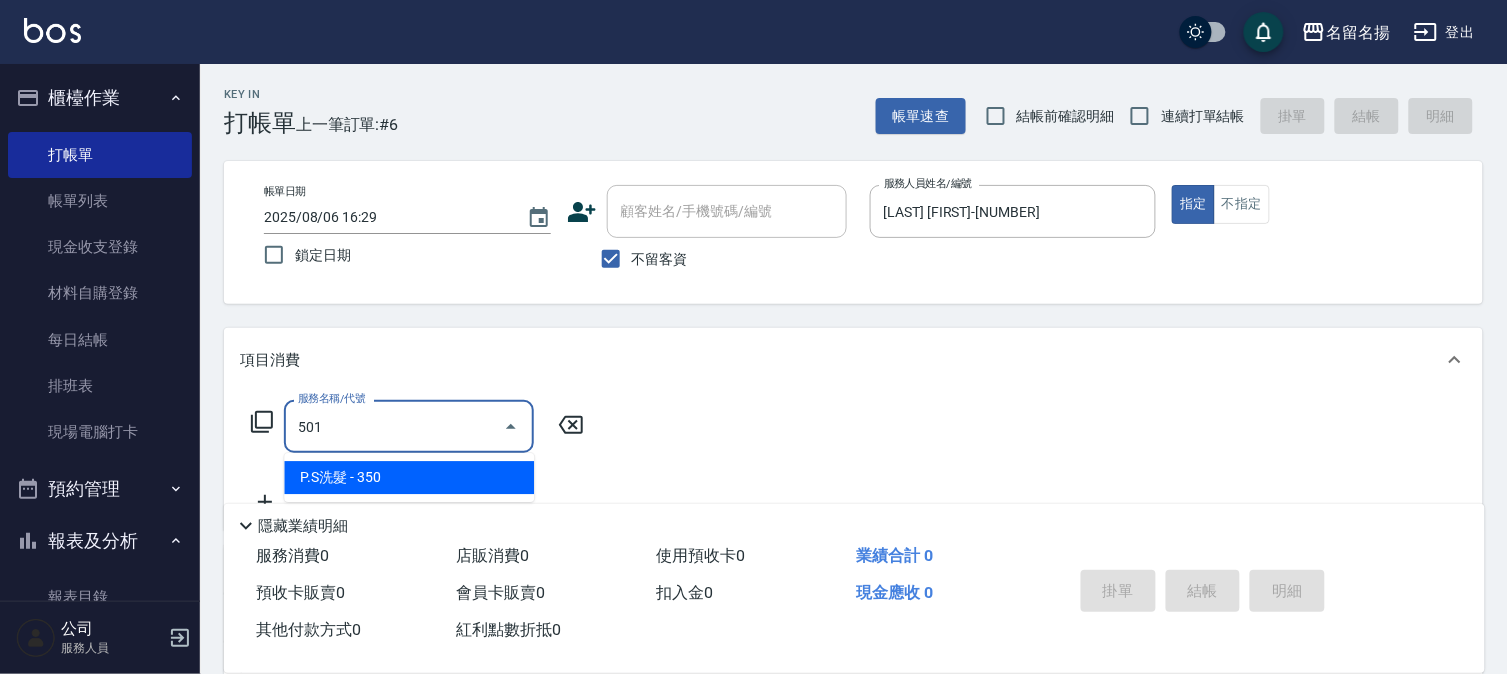 type on "P.S洗髮(501)" 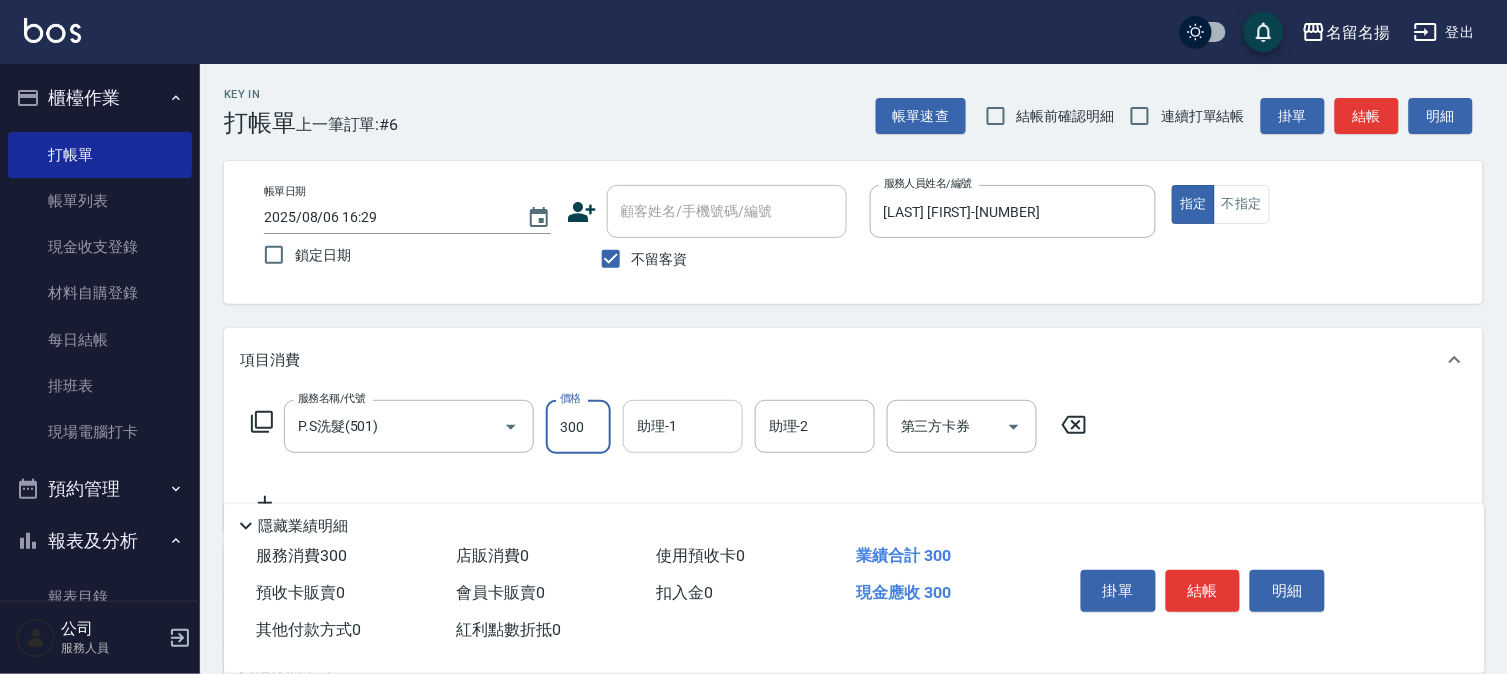 type on "300" 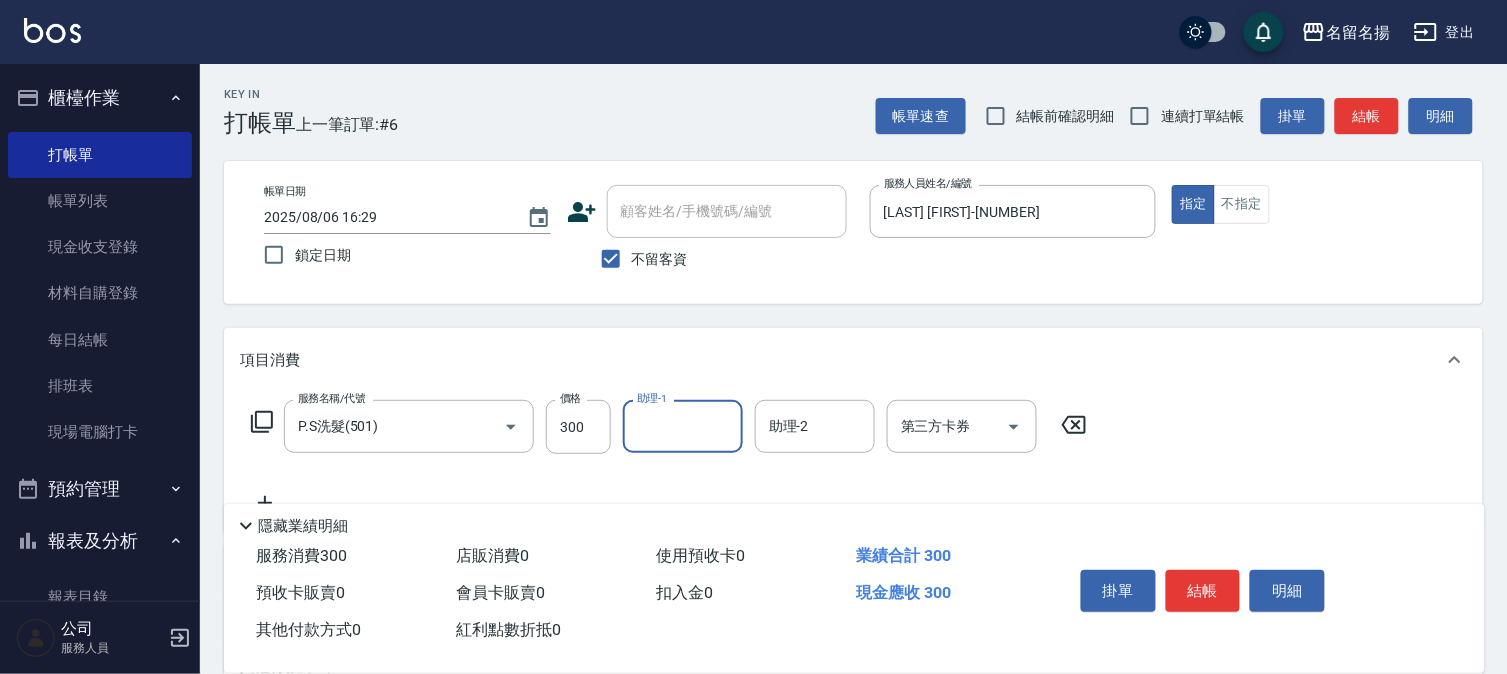 click on "助理-1" at bounding box center [683, 426] 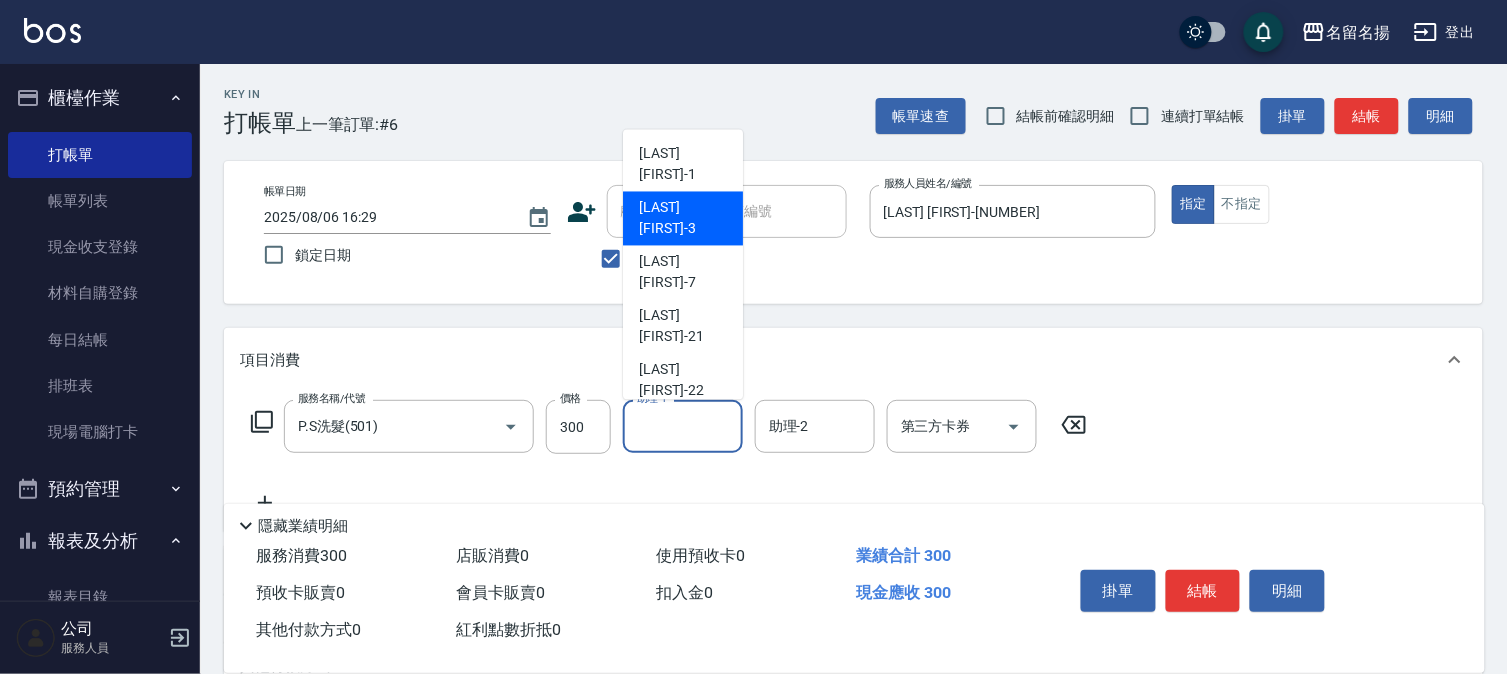 click on "[LAST] [FIRST] -[NUMBER]" at bounding box center [683, 219] 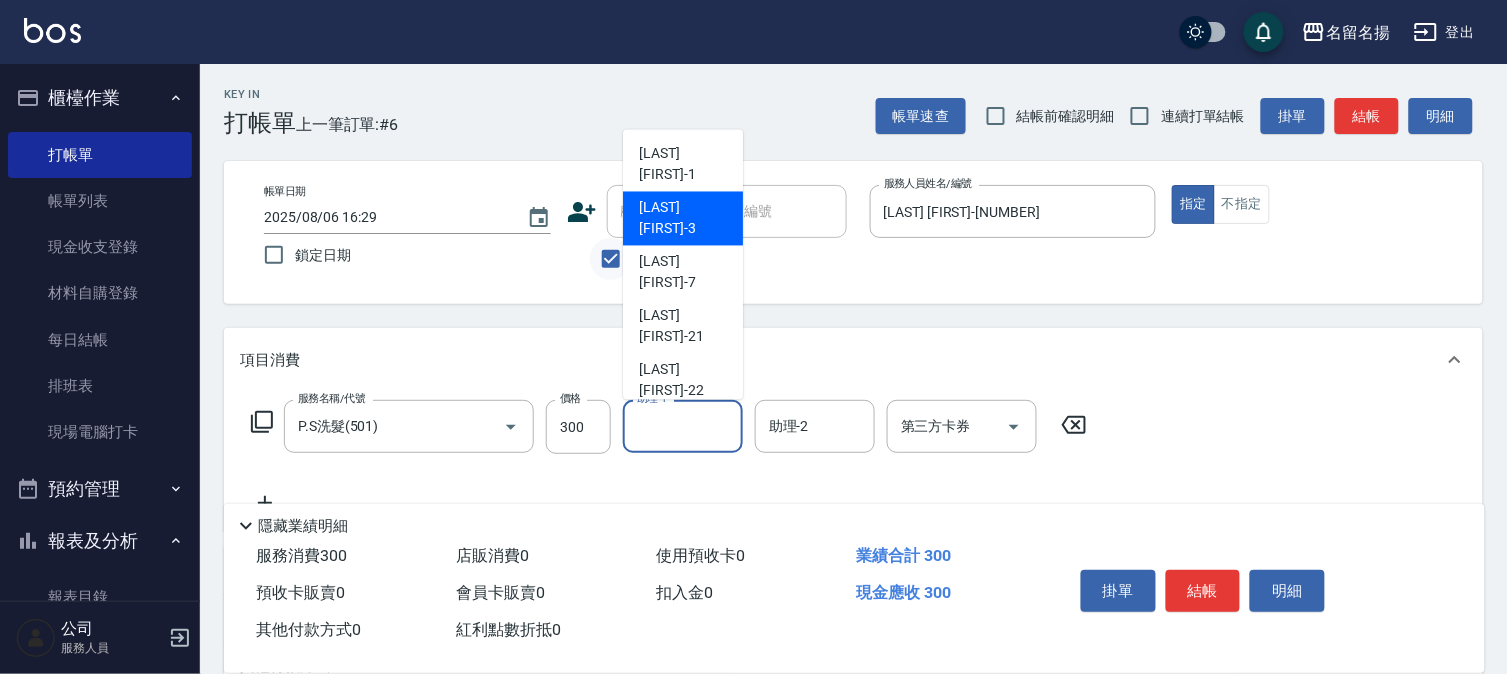 type on "[LAST] [FIRST]-[NUMBER]" 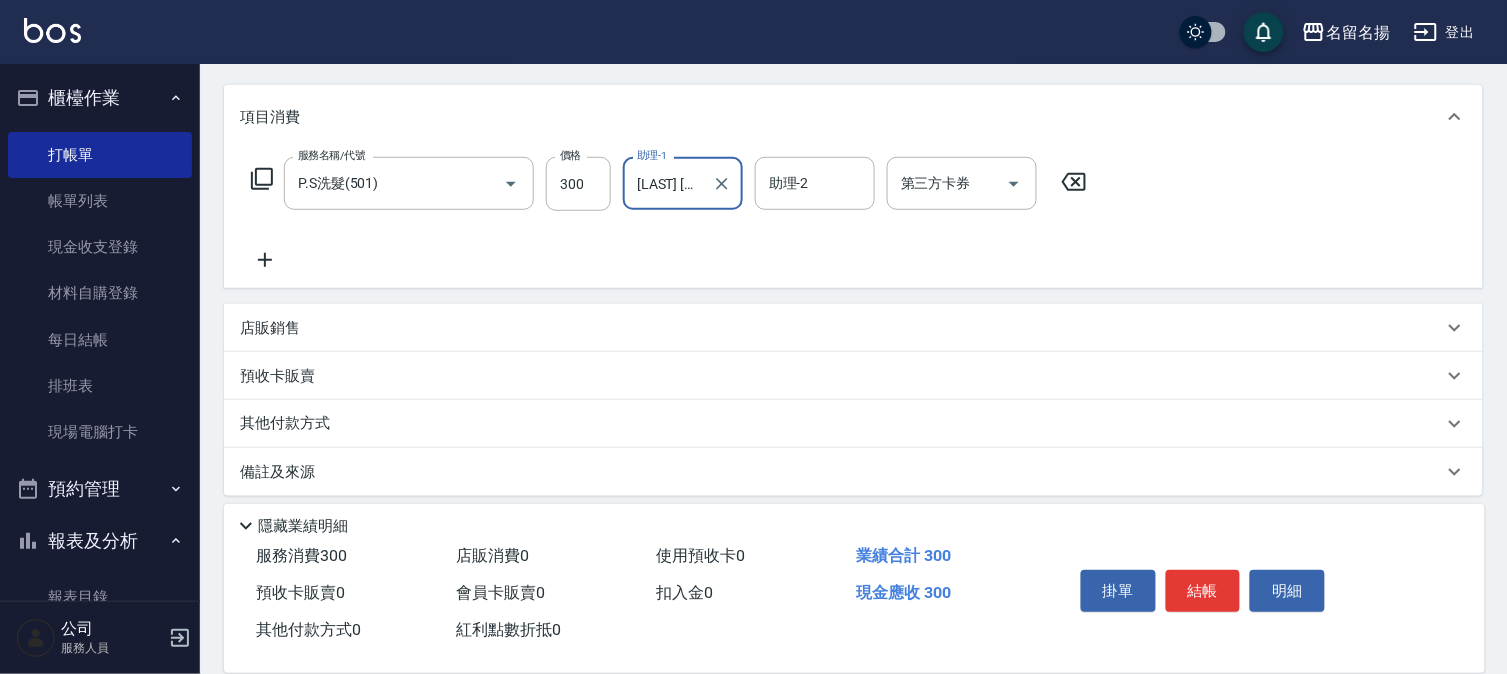 scroll, scrollTop: 254, scrollLeft: 0, axis: vertical 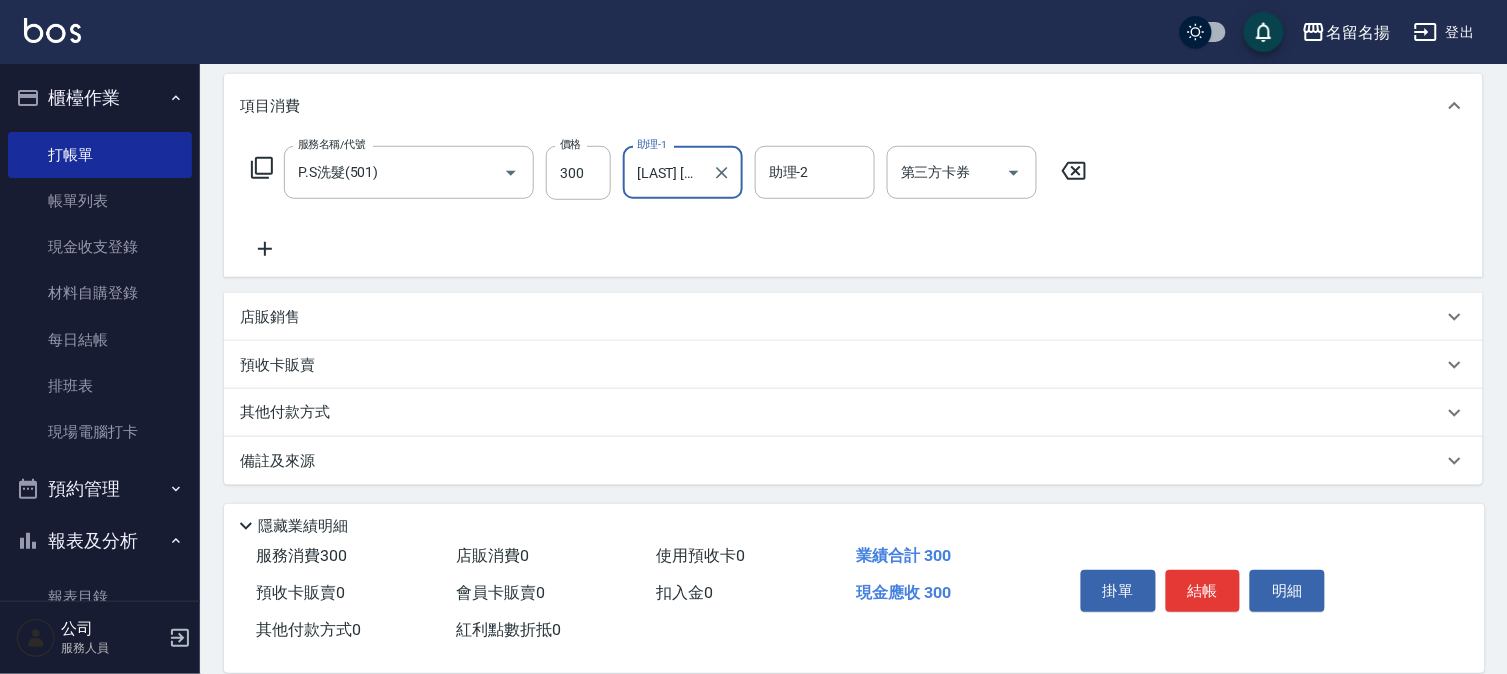 click 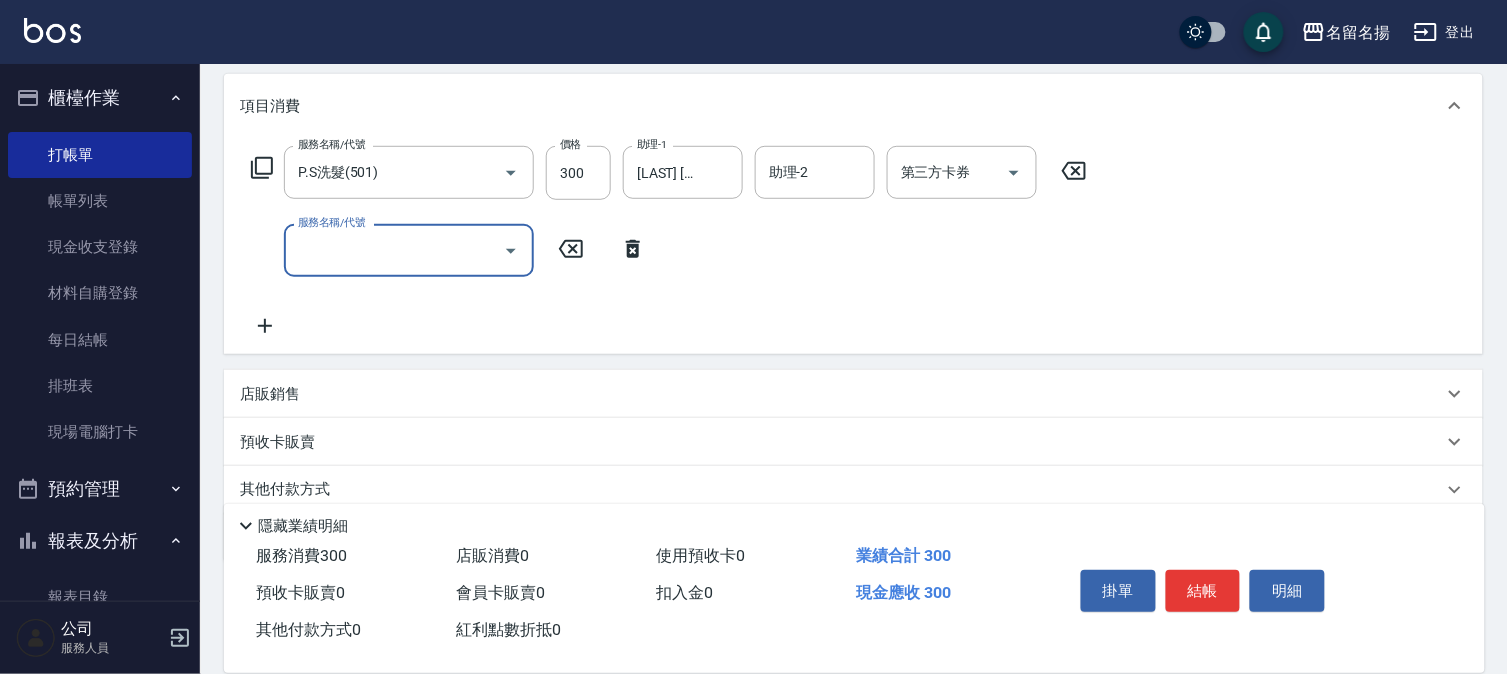 click on "服務名稱/代號" at bounding box center (394, 250) 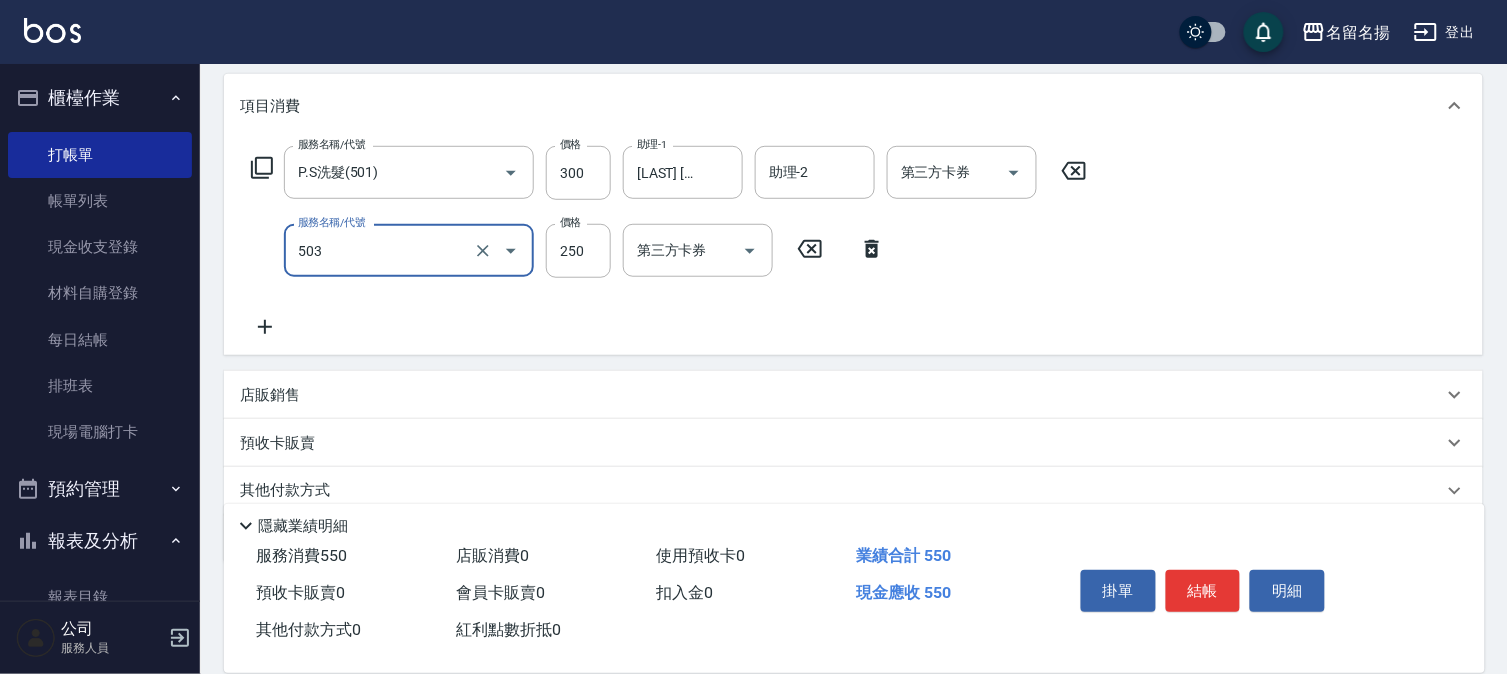 type on "指定洗髮(503)" 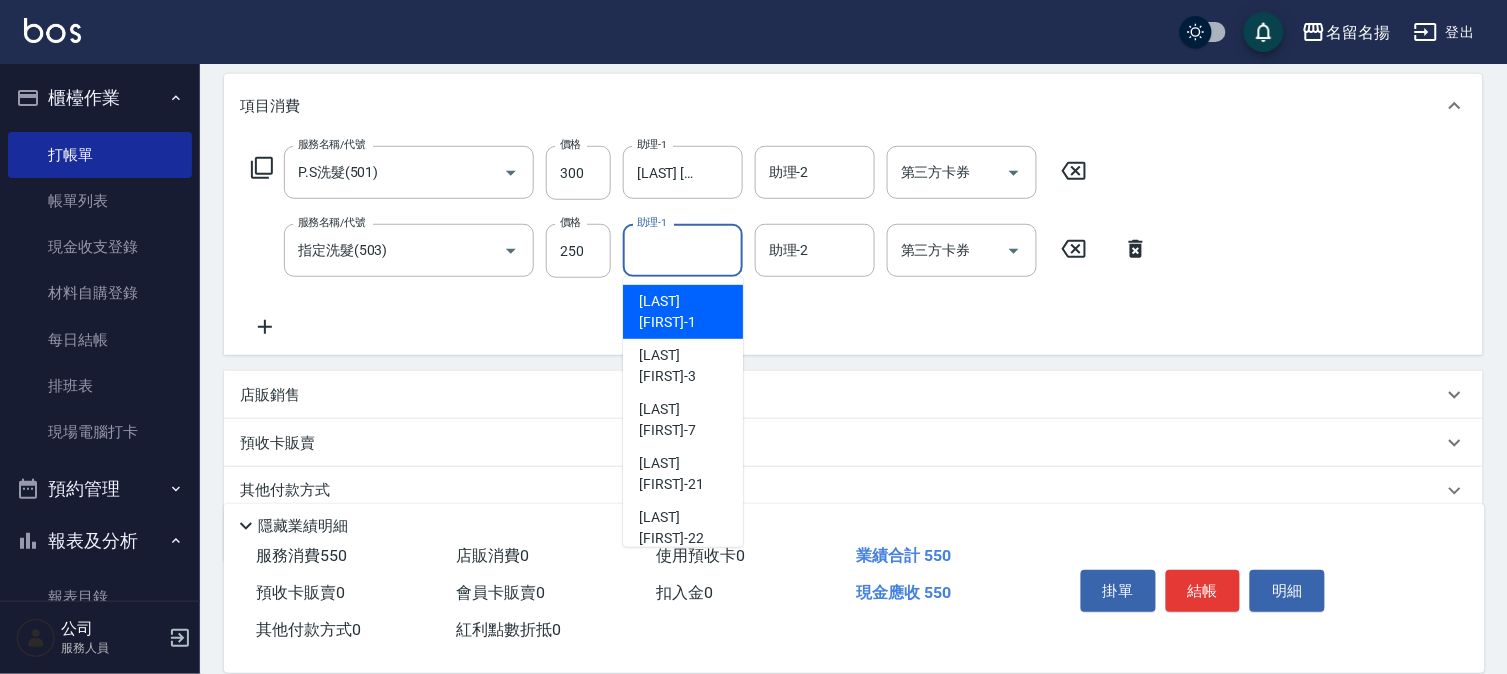 click on "助理-1" at bounding box center [683, 250] 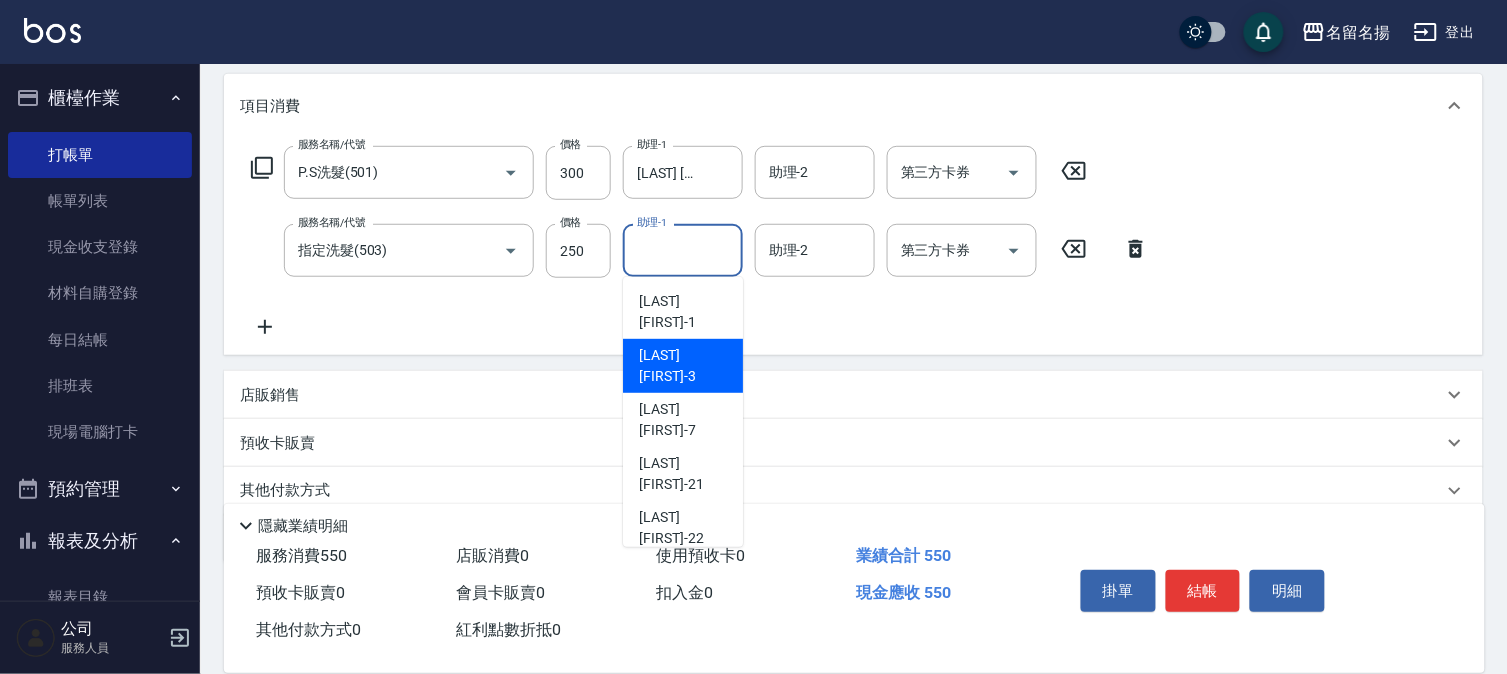 click on "[LAST] [FIRST] -[NUMBER]" at bounding box center [683, 366] 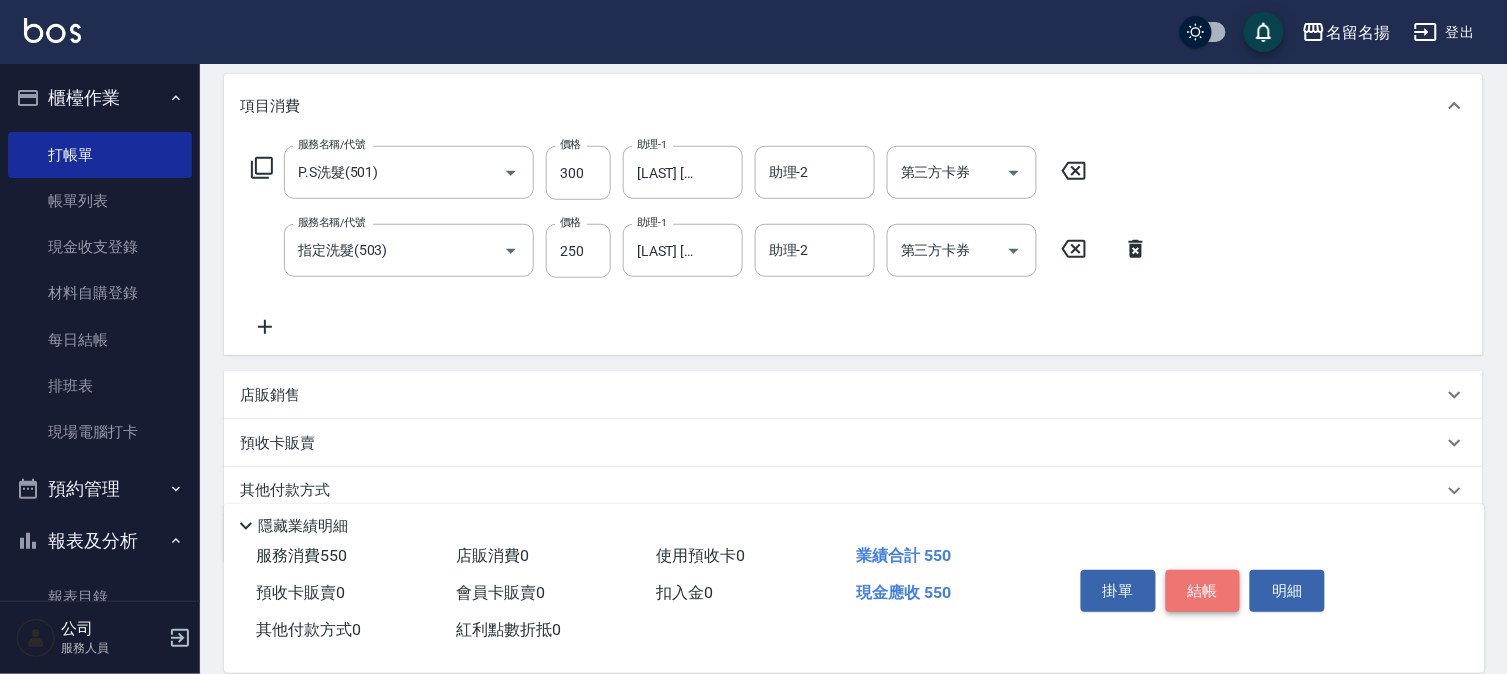 click on "結帳" at bounding box center (1203, 591) 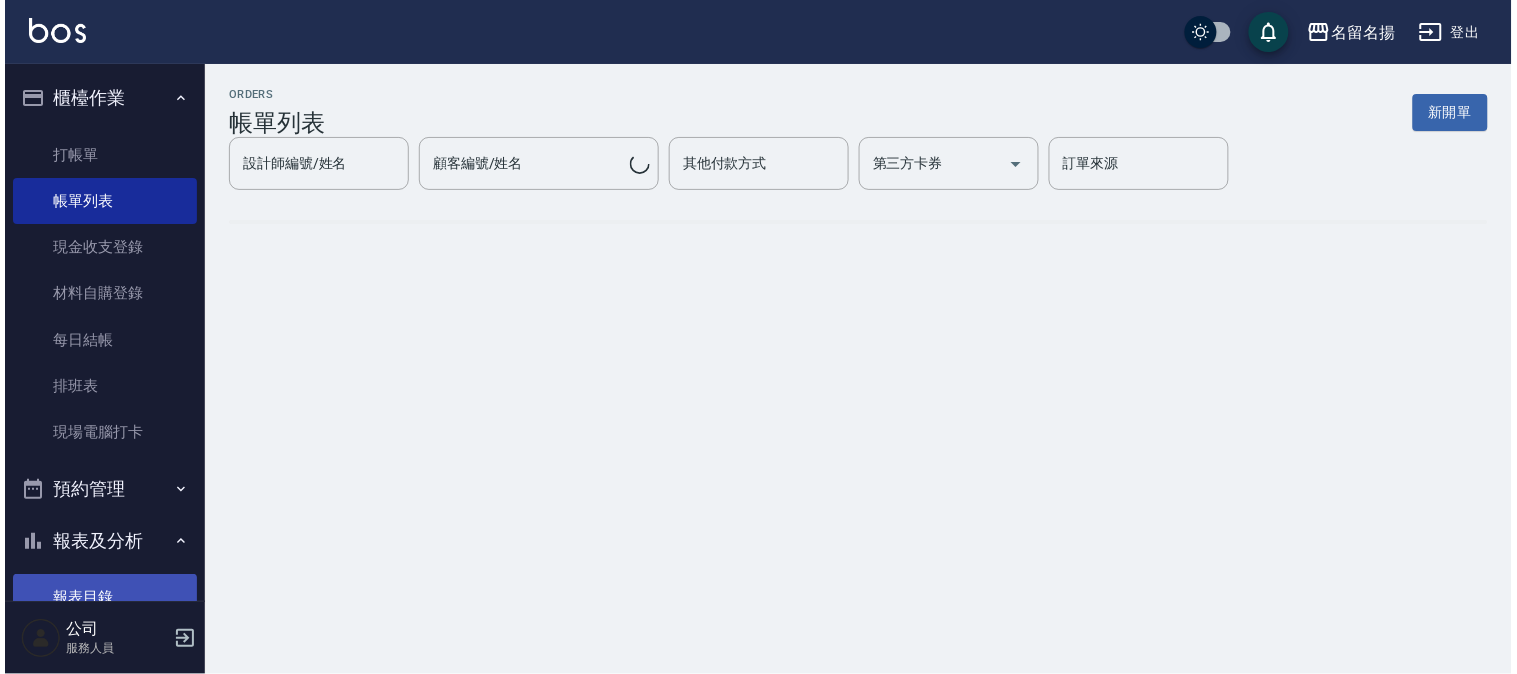 scroll, scrollTop: 0, scrollLeft: 0, axis: both 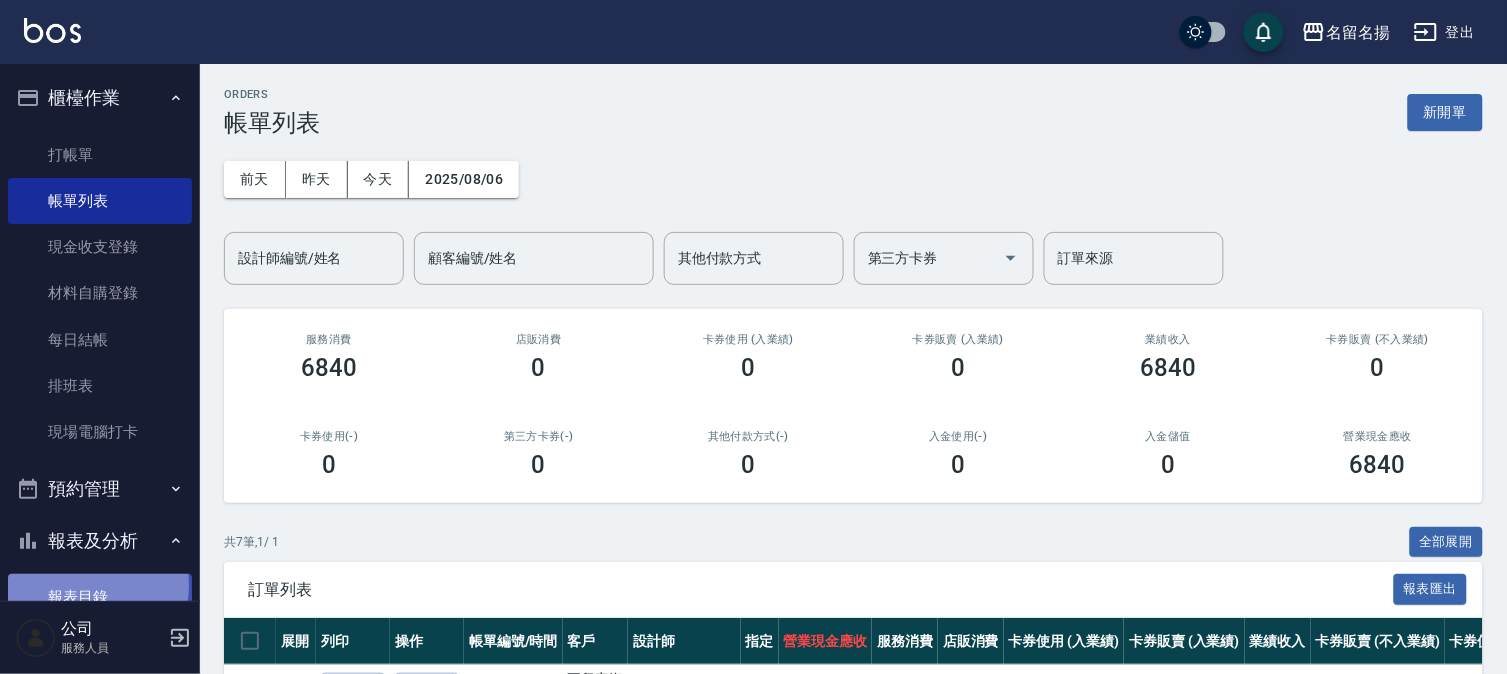 click on "報表目錄" at bounding box center [100, 597] 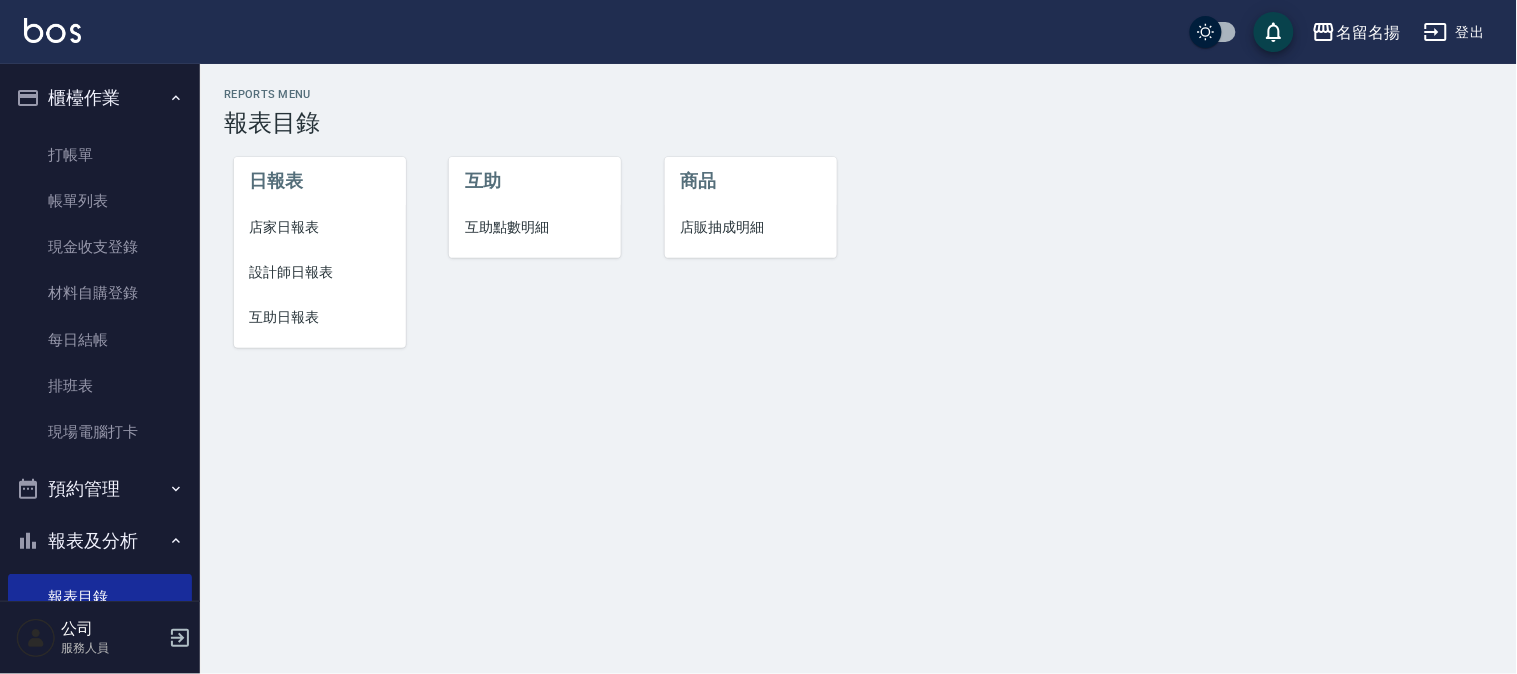 click on "設計師日報表" at bounding box center [320, 272] 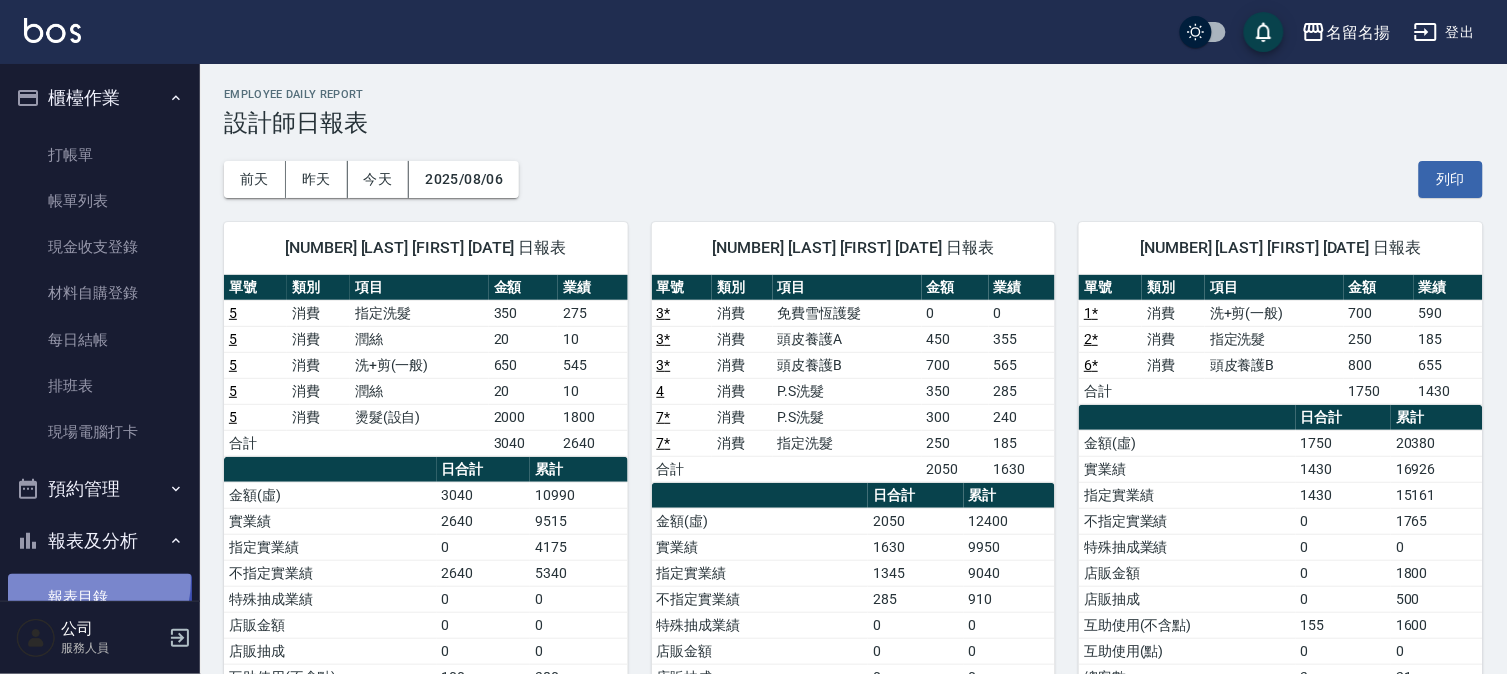click on "報表目錄" at bounding box center [100, 597] 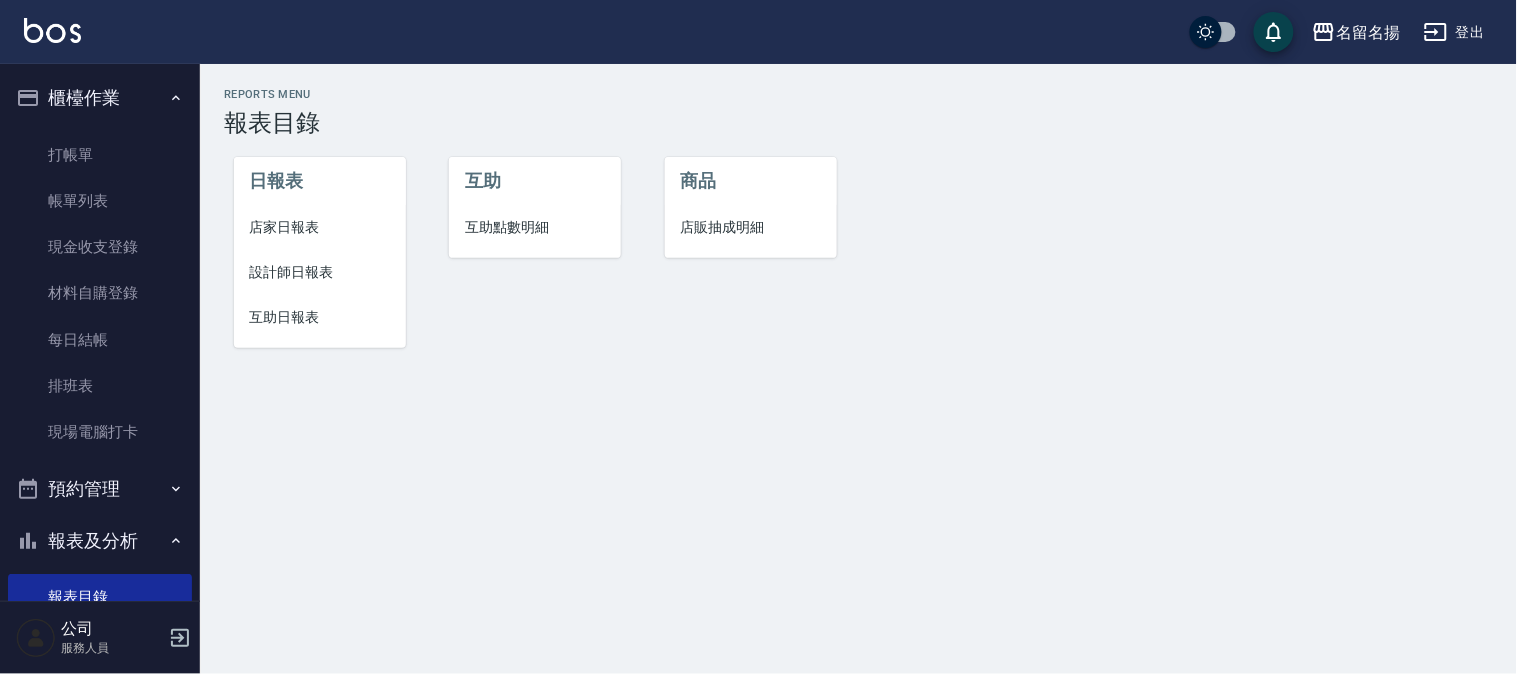 click on "互助日報表" at bounding box center (320, 317) 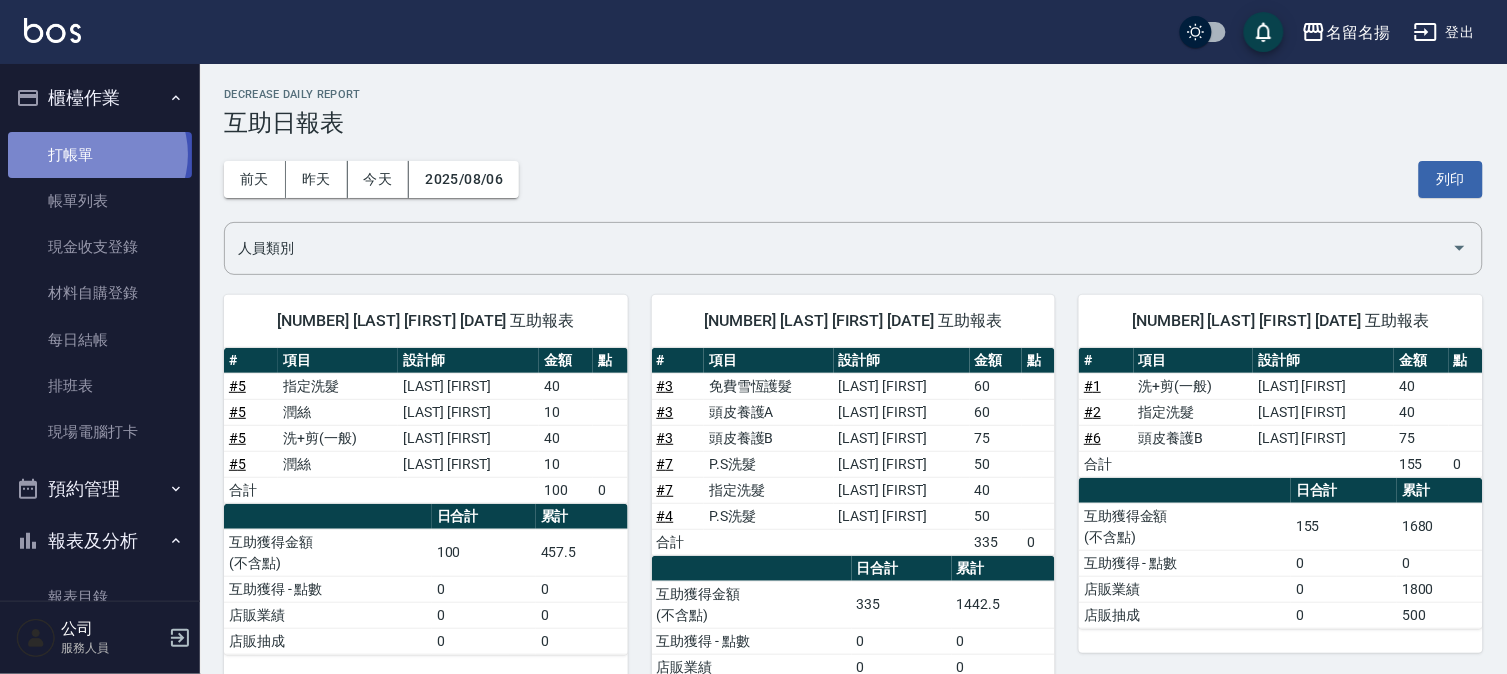 click on "打帳單" at bounding box center [100, 155] 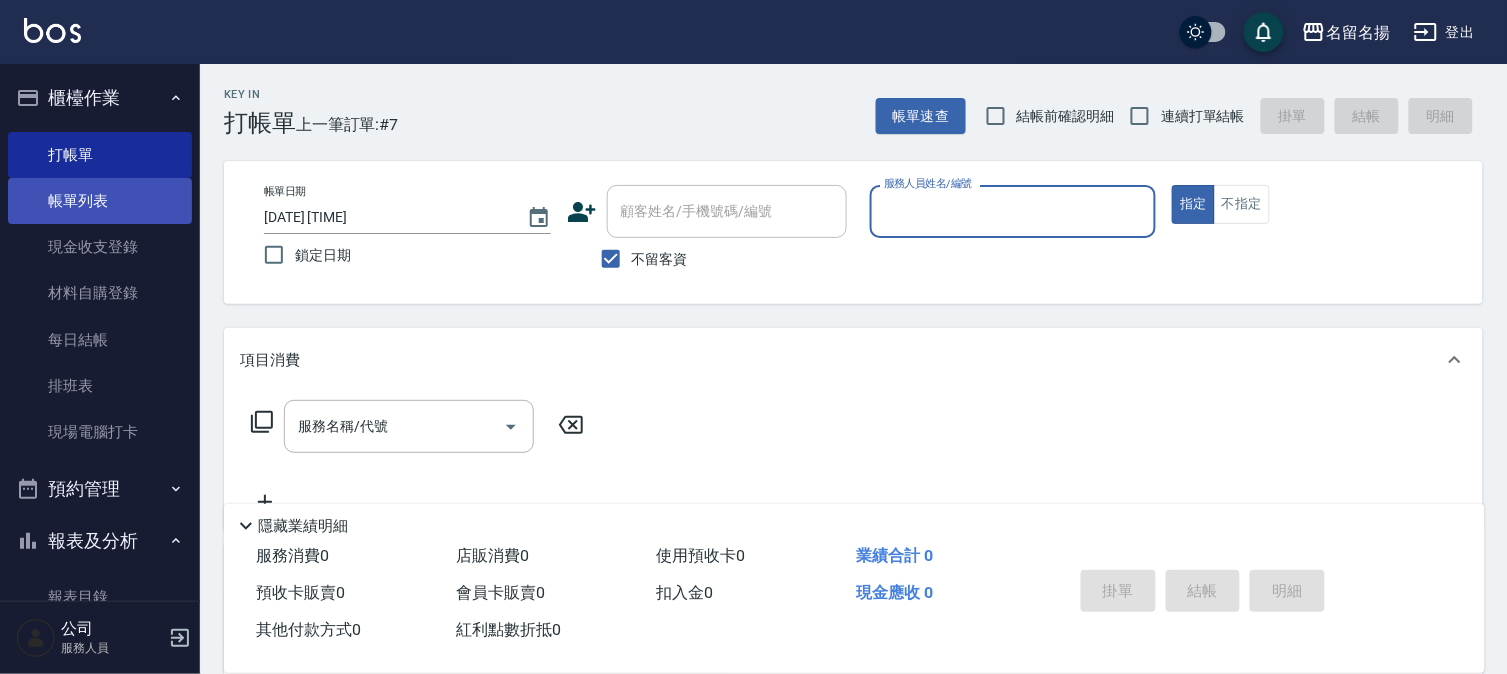 click on "帳單列表" at bounding box center [100, 201] 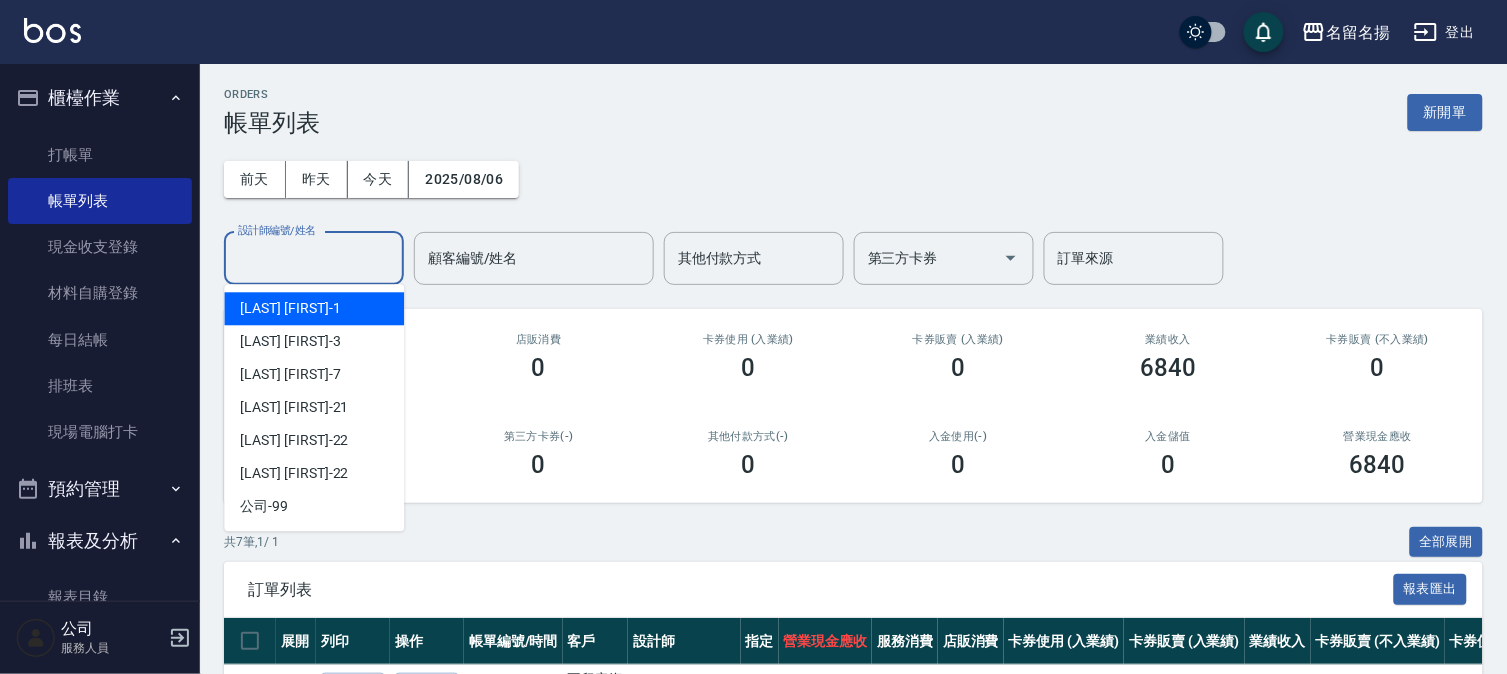 click on "設計師編號/姓名" at bounding box center (314, 258) 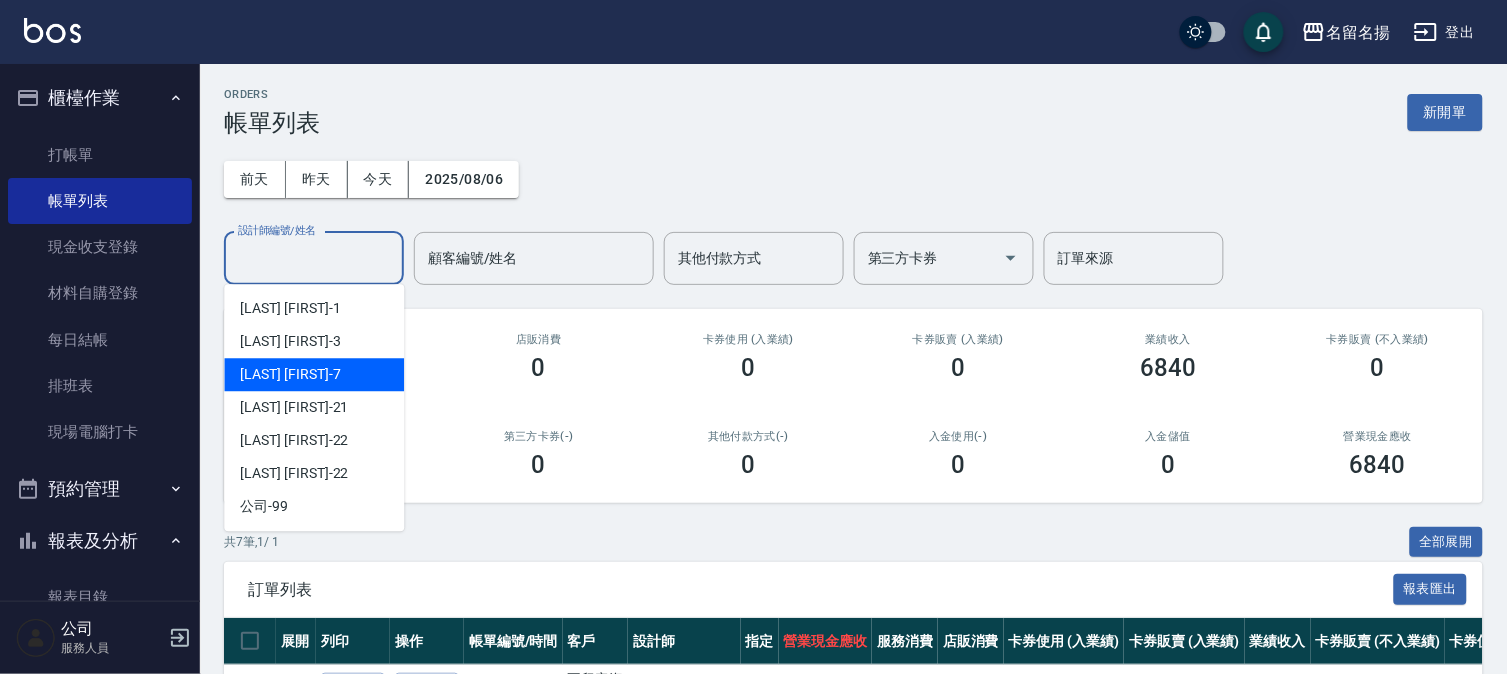 click on "[LAST] [FIRST] -[NUMBER]" at bounding box center [314, 374] 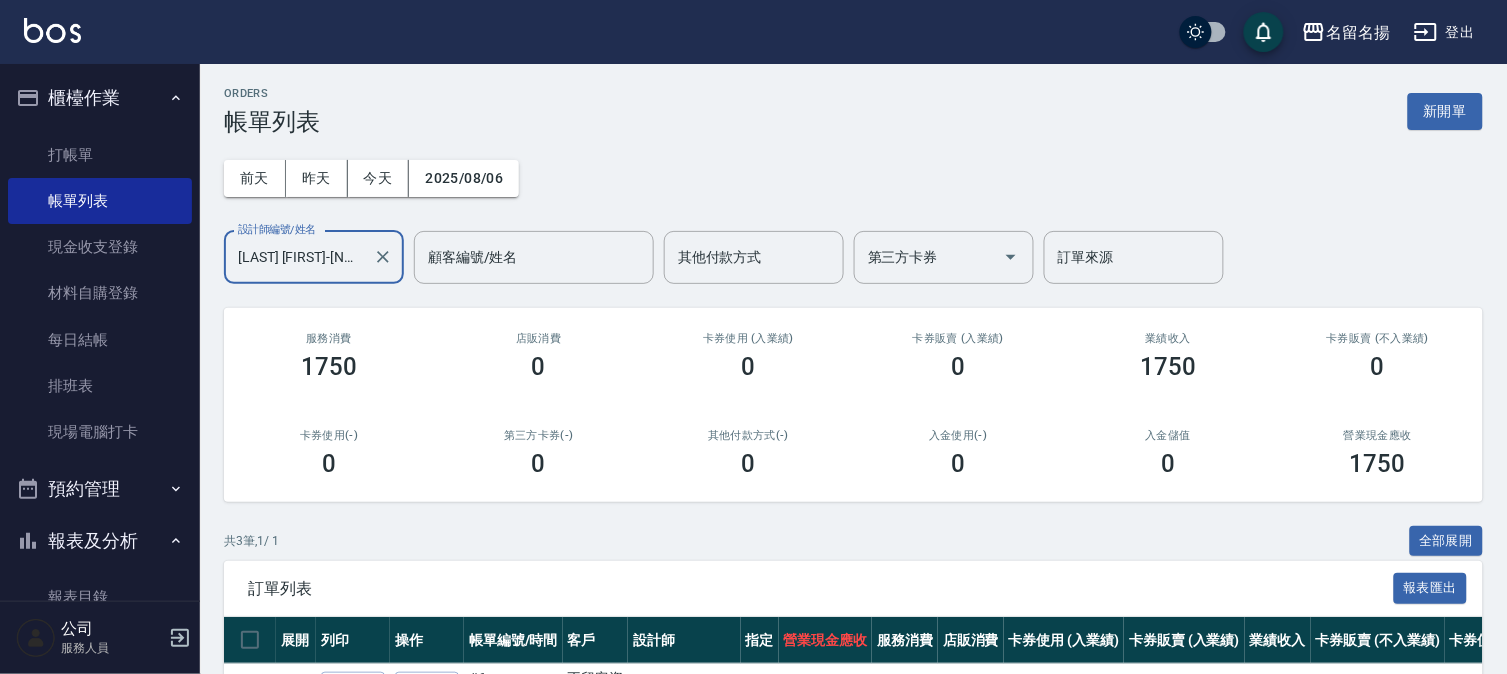scroll, scrollTop: 222, scrollLeft: 0, axis: vertical 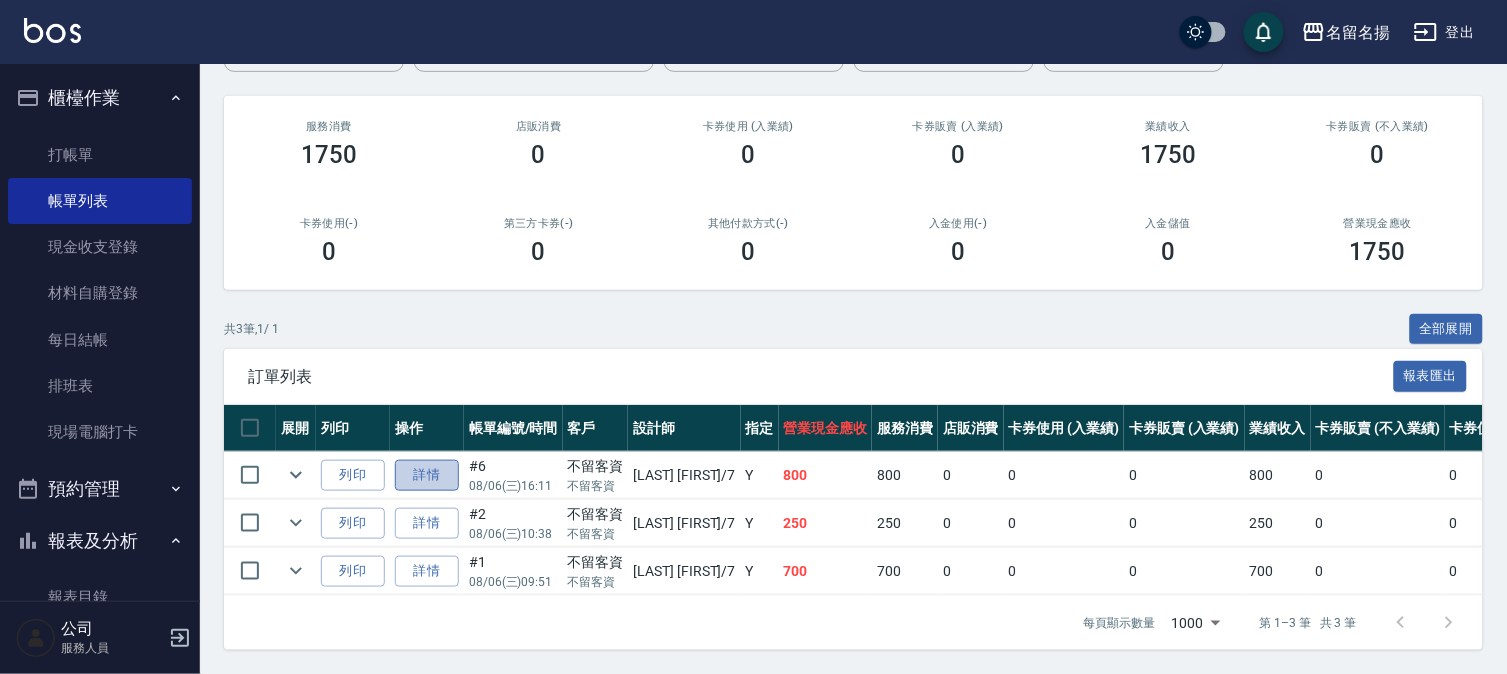 click on "詳情" at bounding box center (427, 475) 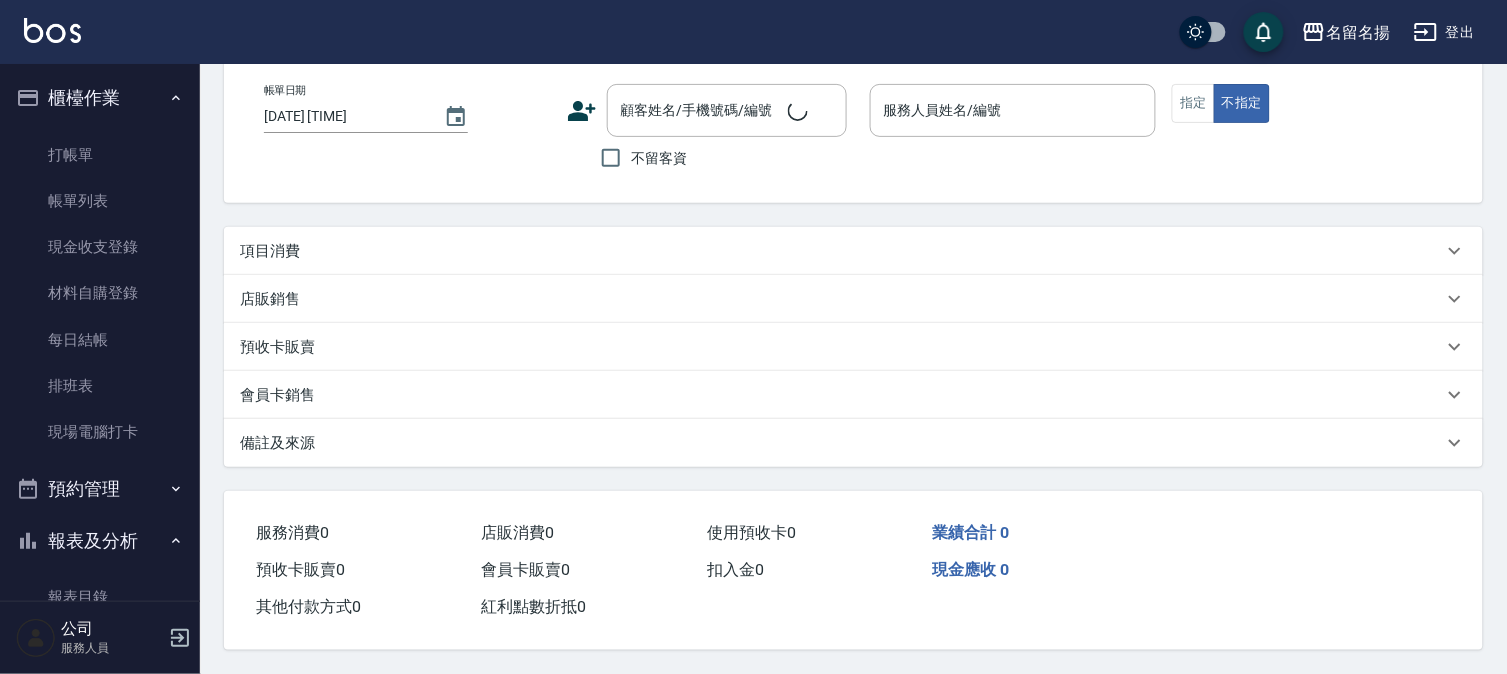 scroll, scrollTop: 0, scrollLeft: 0, axis: both 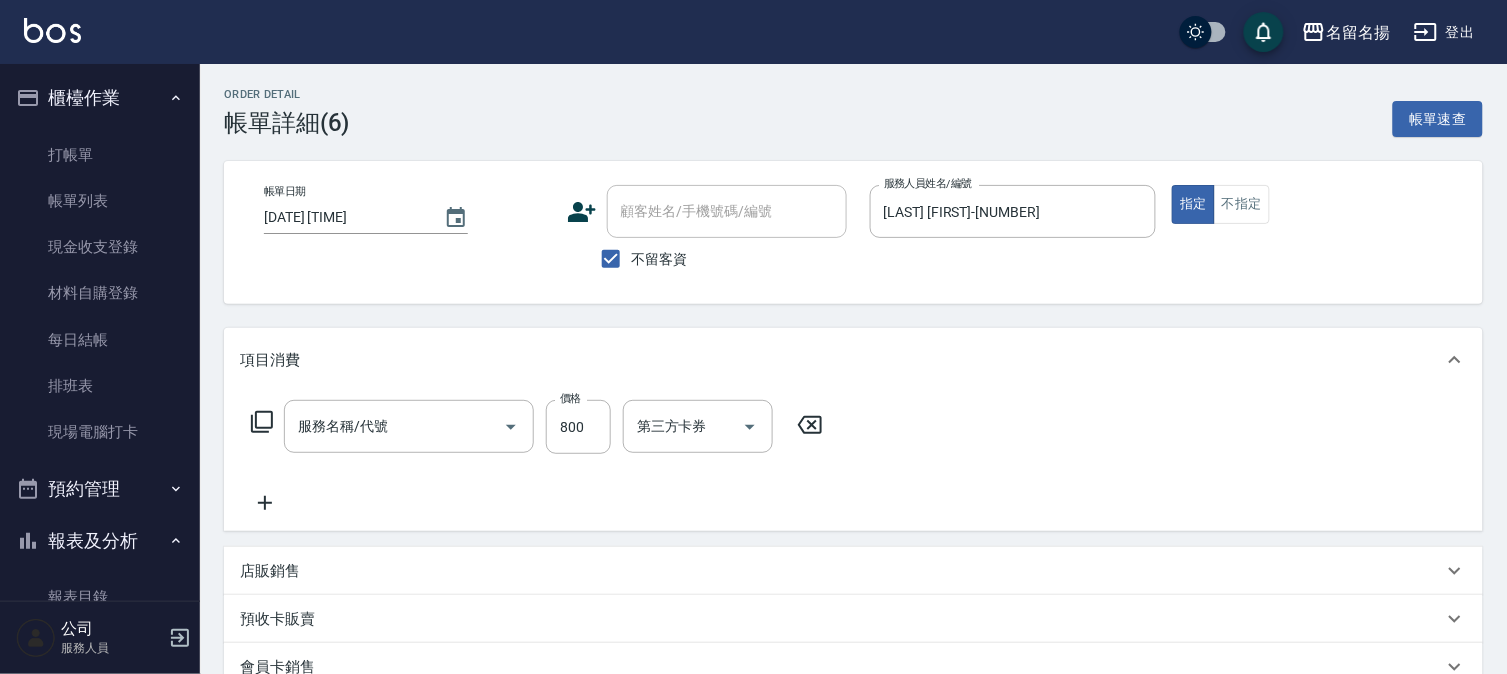 type on "[DATE] [TIME]" 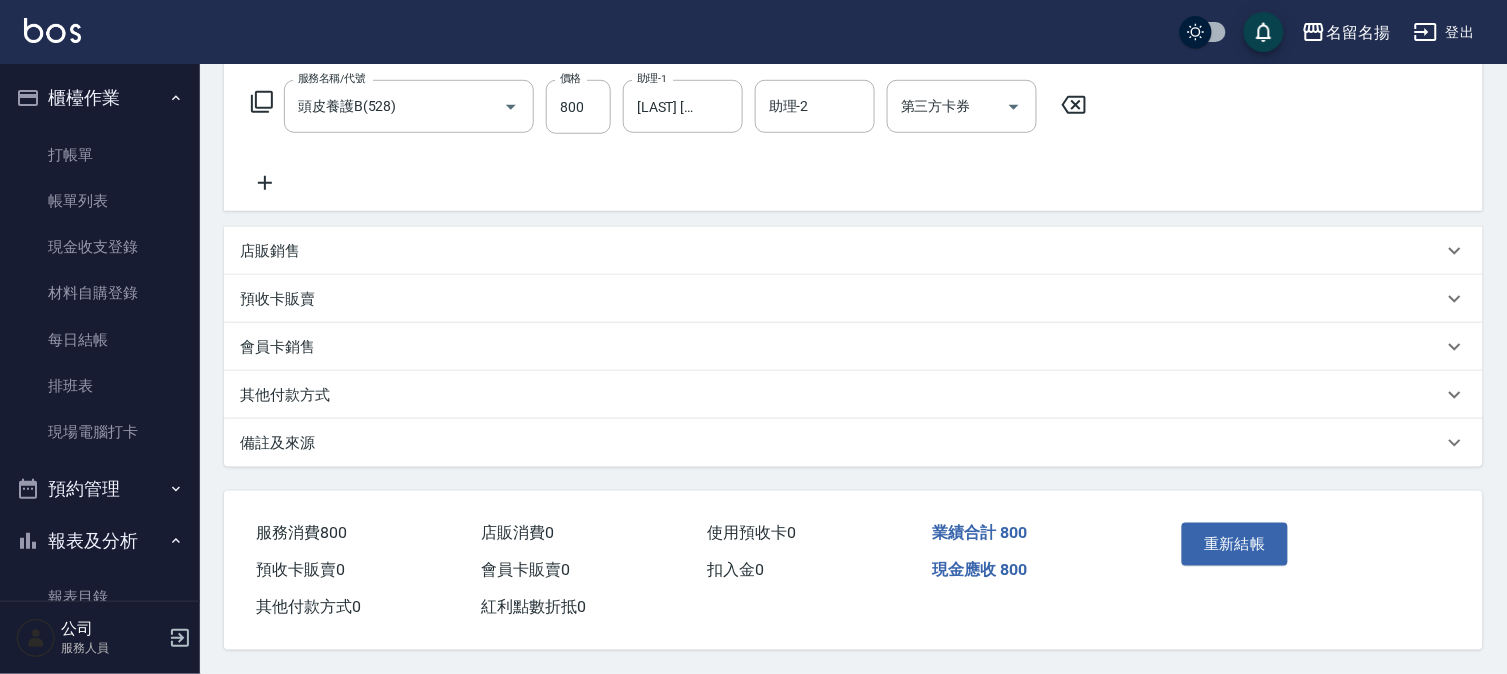 scroll, scrollTop: 326, scrollLeft: 0, axis: vertical 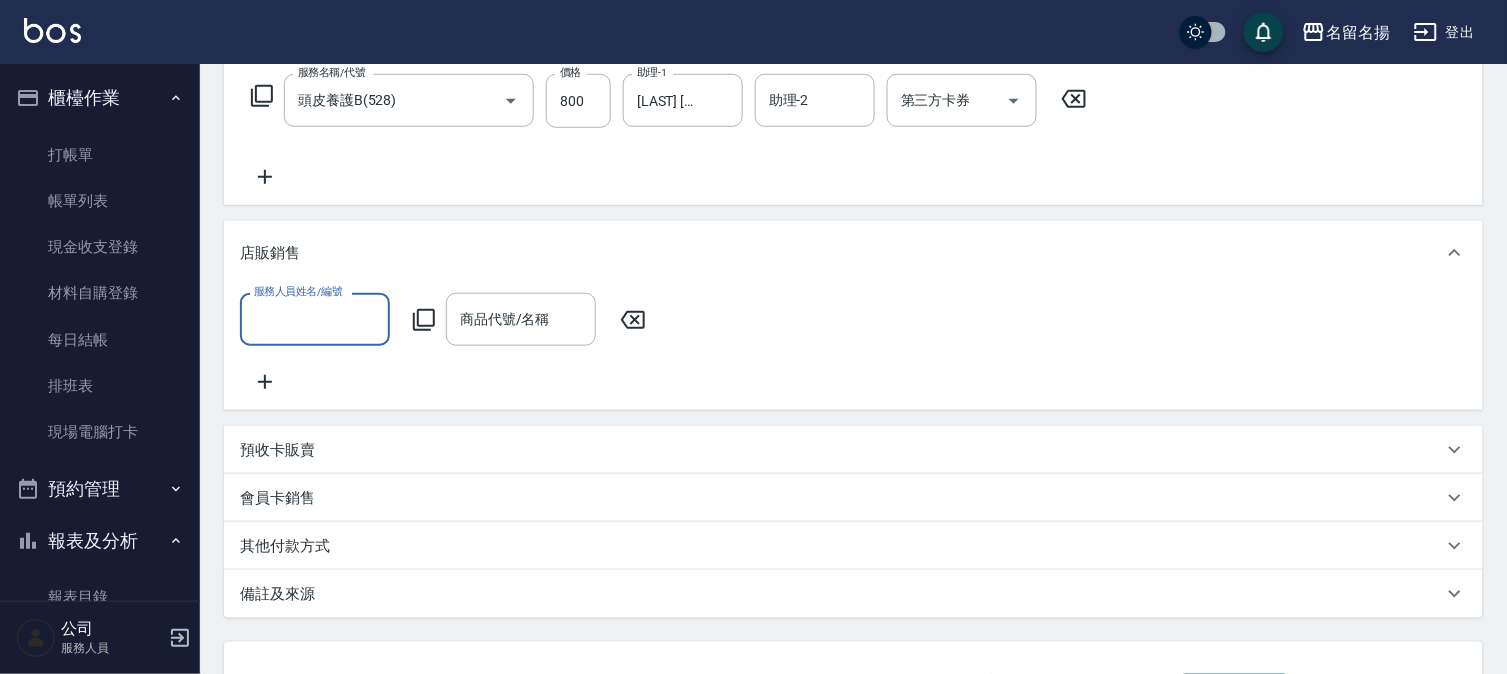 click on "服務人員姓名/編號" at bounding box center [315, 319] 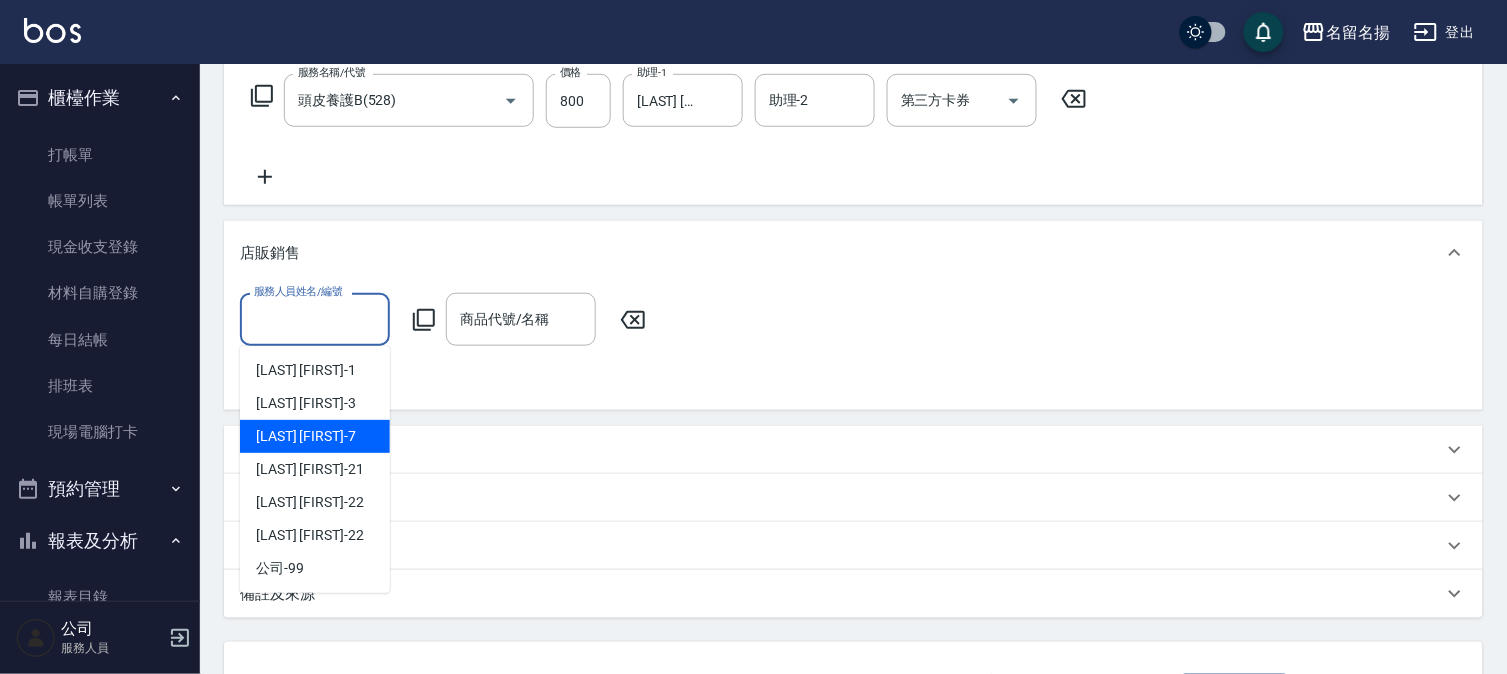click on "[LAST] [FIRST] -[NUMBER]" at bounding box center (315, 436) 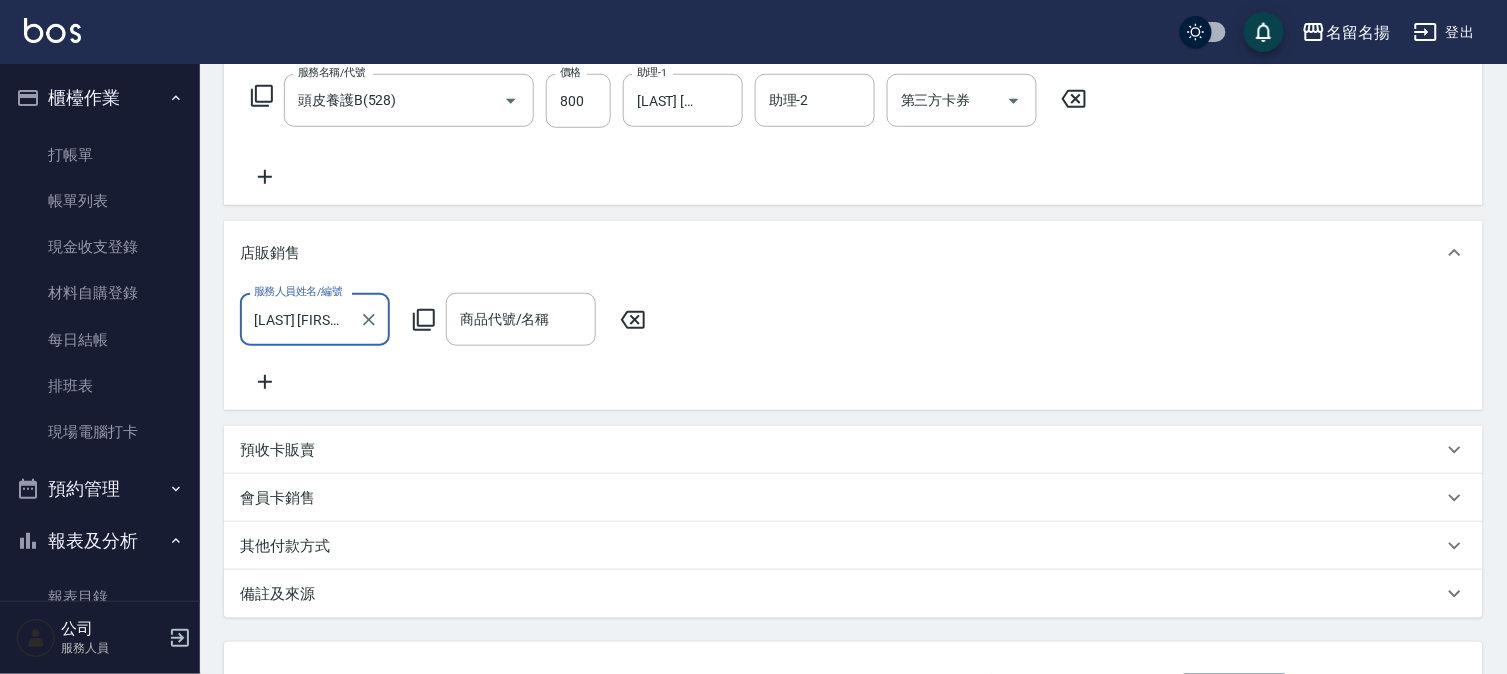 click 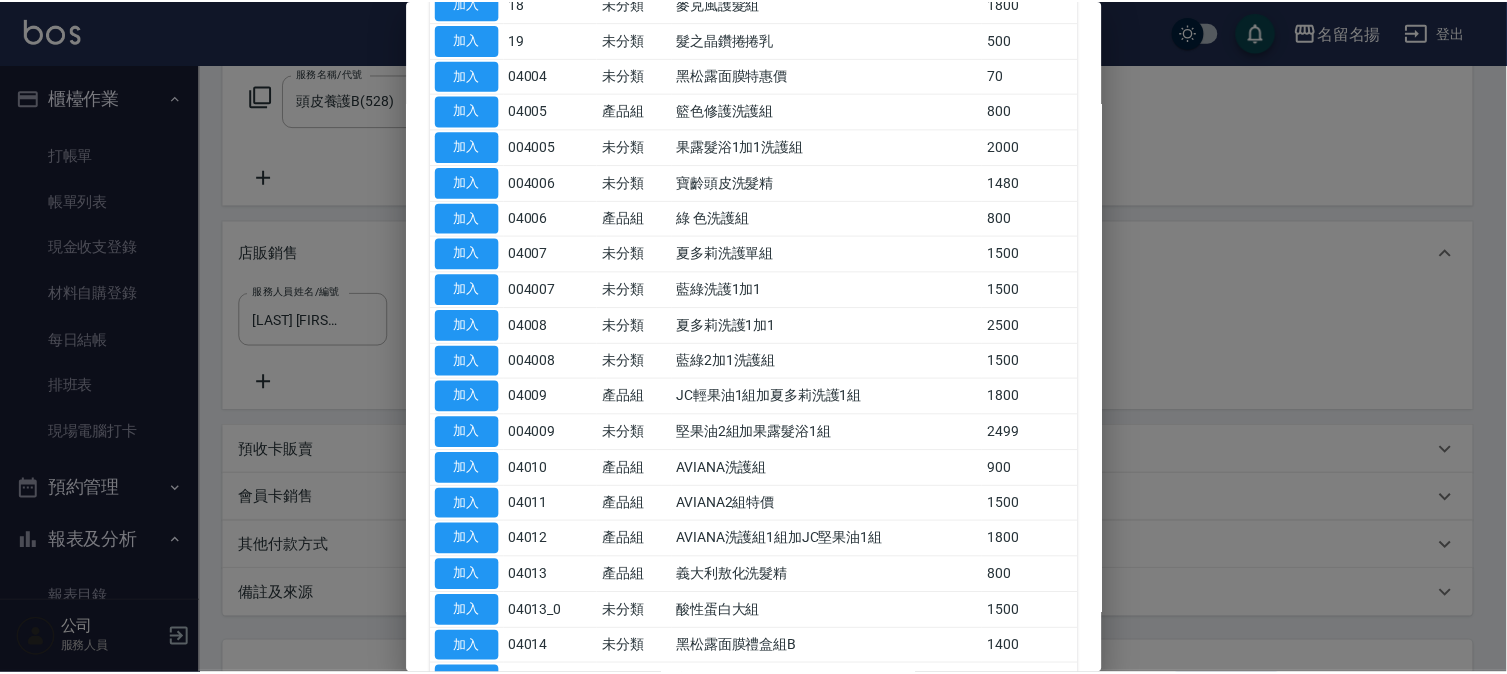 scroll, scrollTop: 888, scrollLeft: 0, axis: vertical 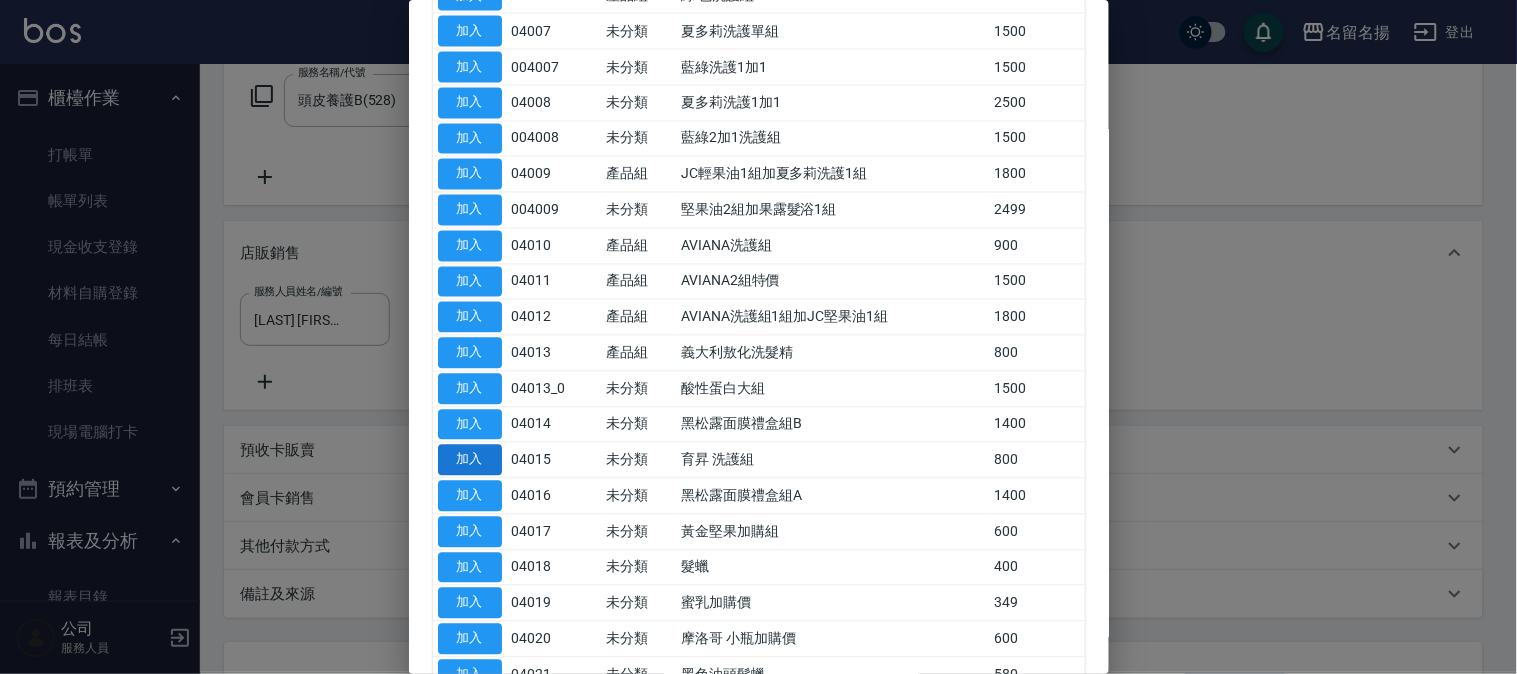 click on "加入" at bounding box center (470, 460) 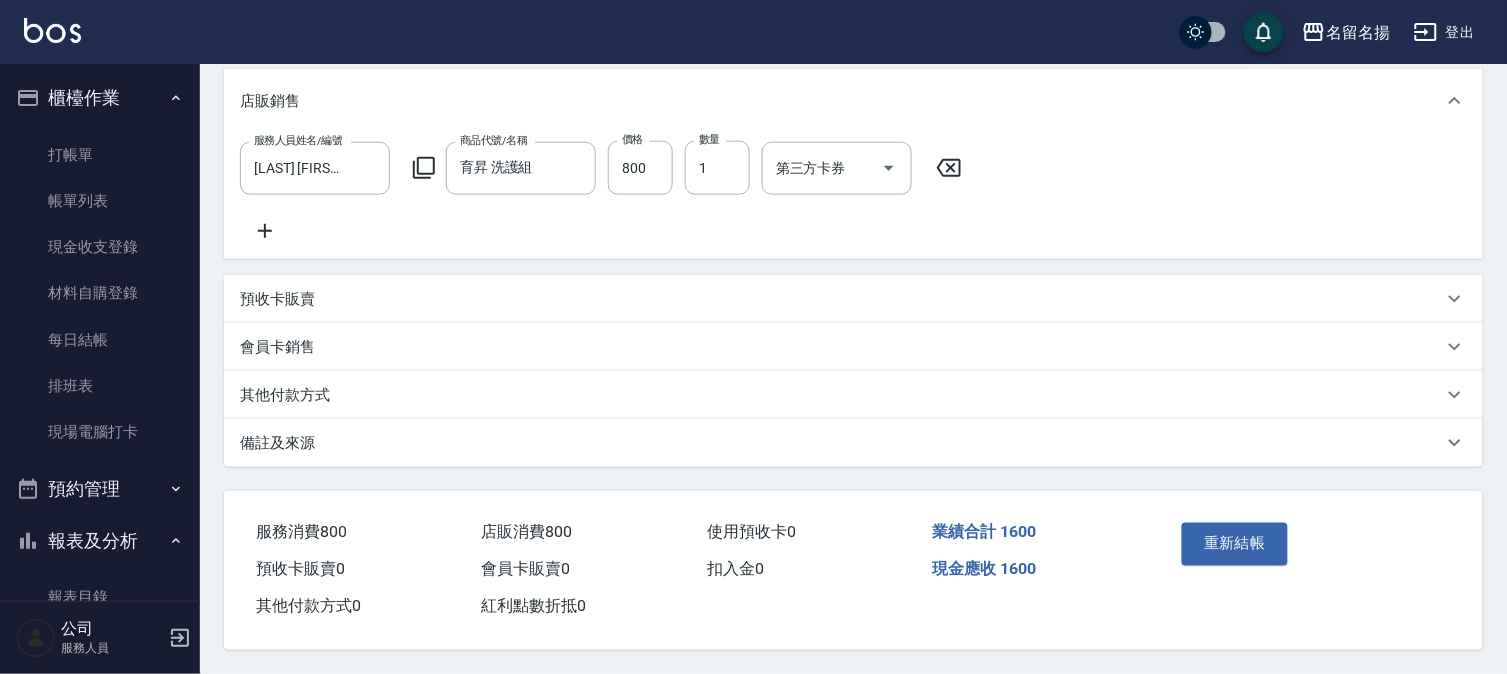 scroll, scrollTop: 501, scrollLeft: 0, axis: vertical 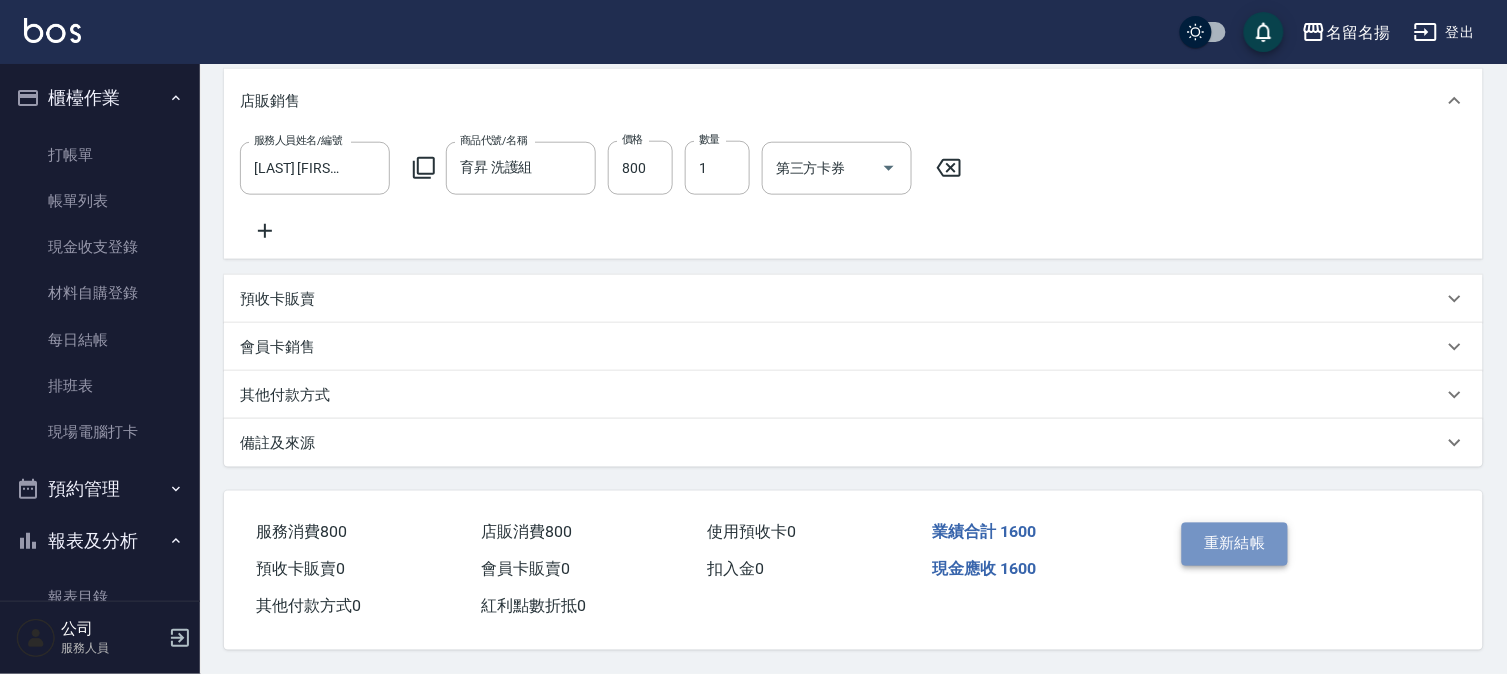 click on "重新結帳" at bounding box center (1235, 544) 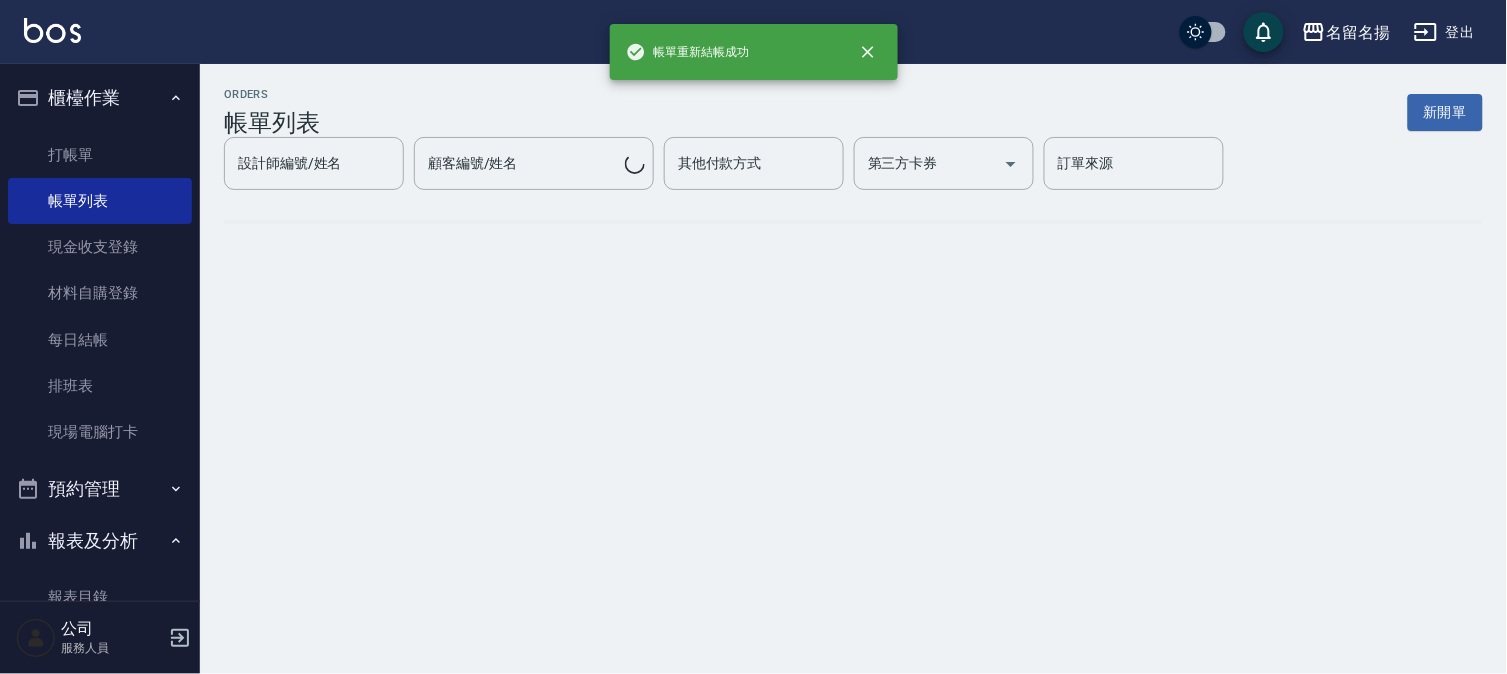 scroll, scrollTop: 0, scrollLeft: 0, axis: both 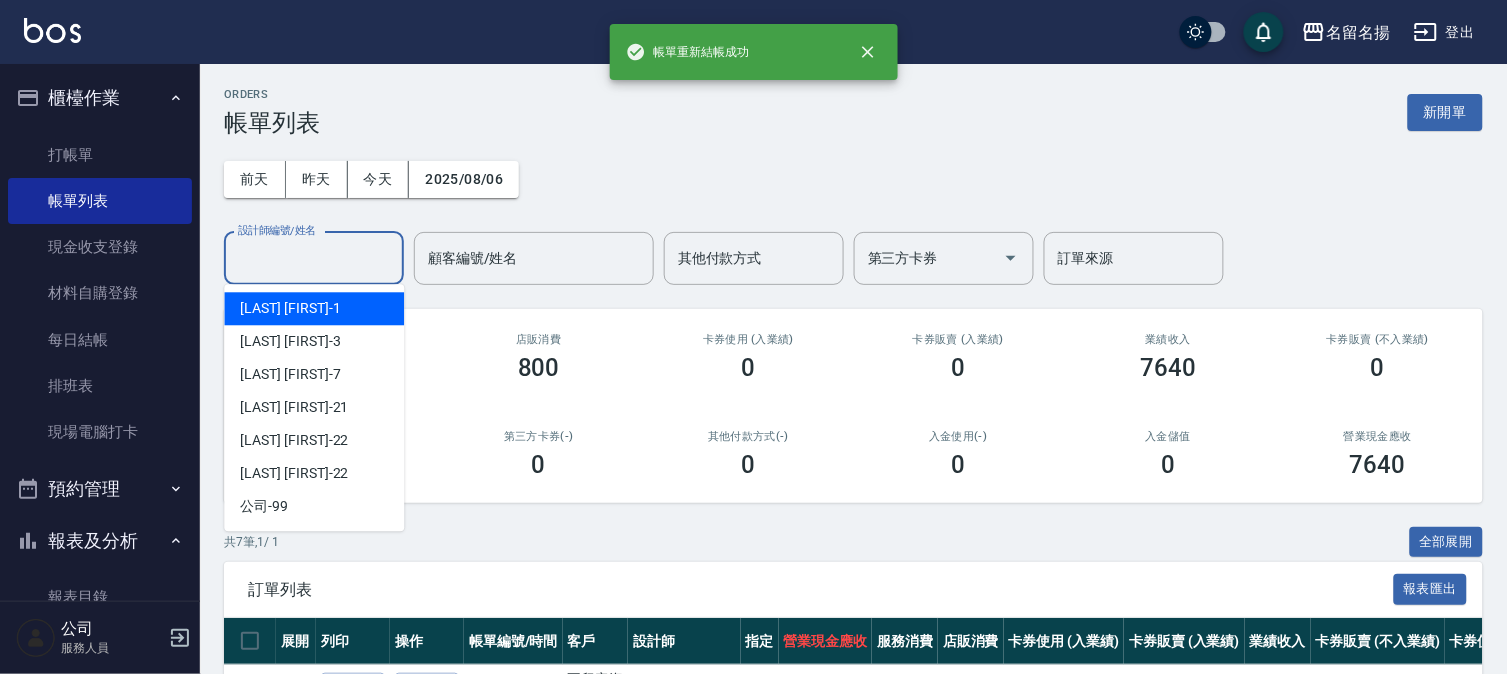 click on "設計師編號/姓名" at bounding box center [314, 258] 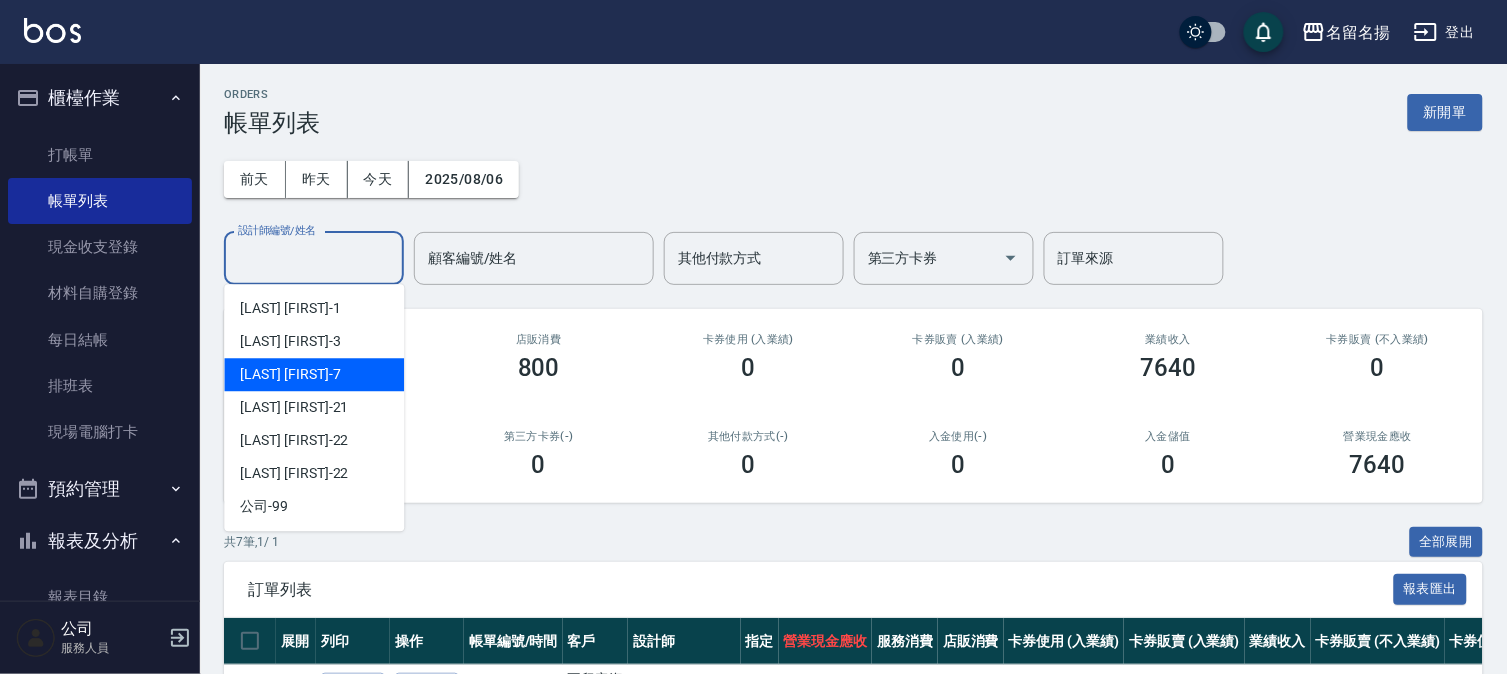 click on "[LAST] [FIRST] -[NUMBER]" at bounding box center [314, 374] 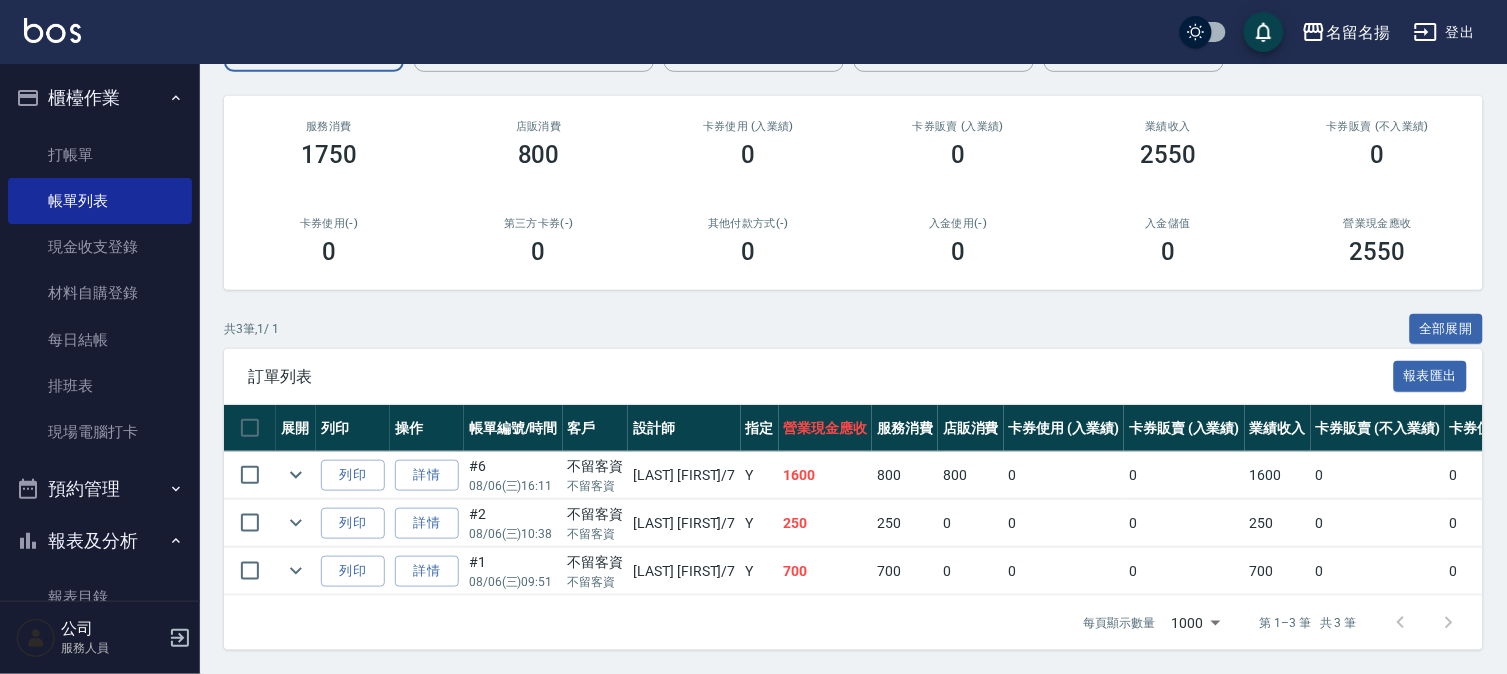 scroll, scrollTop: 230, scrollLeft: 0, axis: vertical 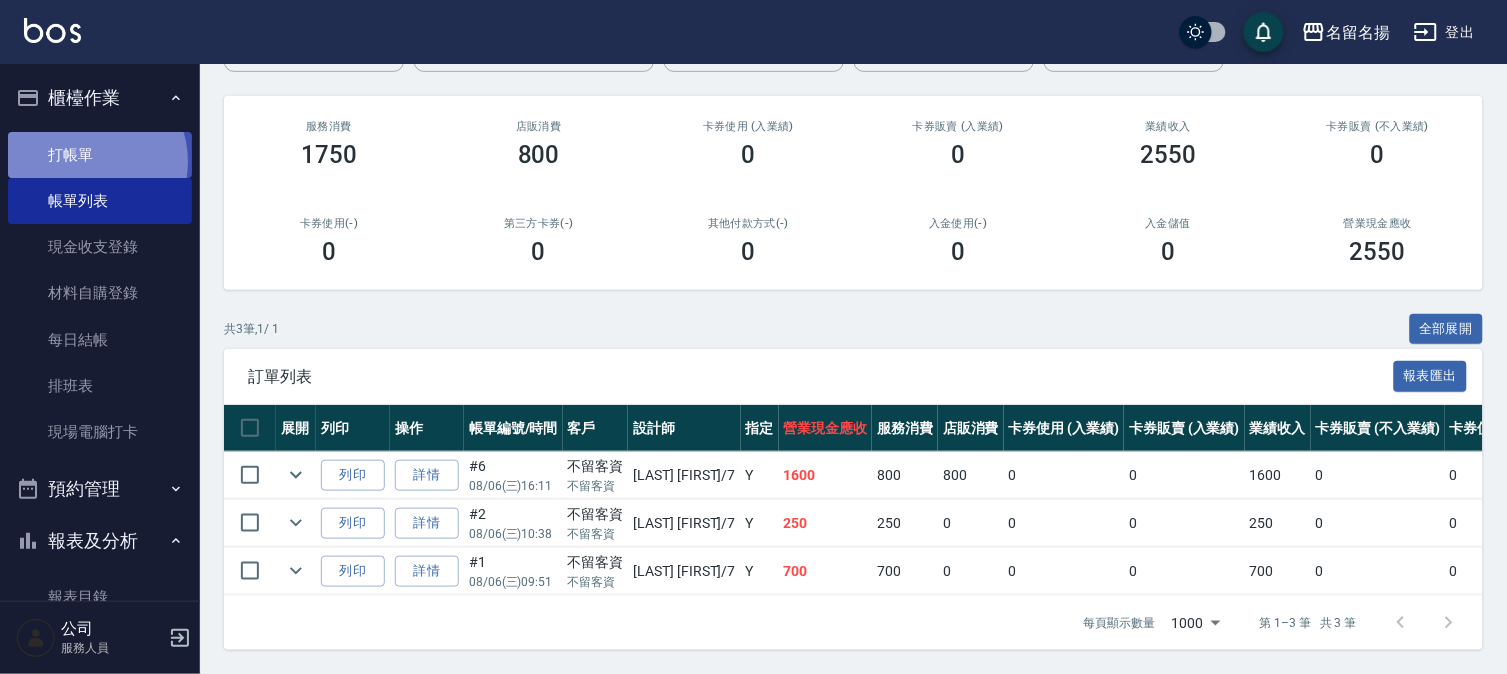 click on "打帳單" at bounding box center (100, 155) 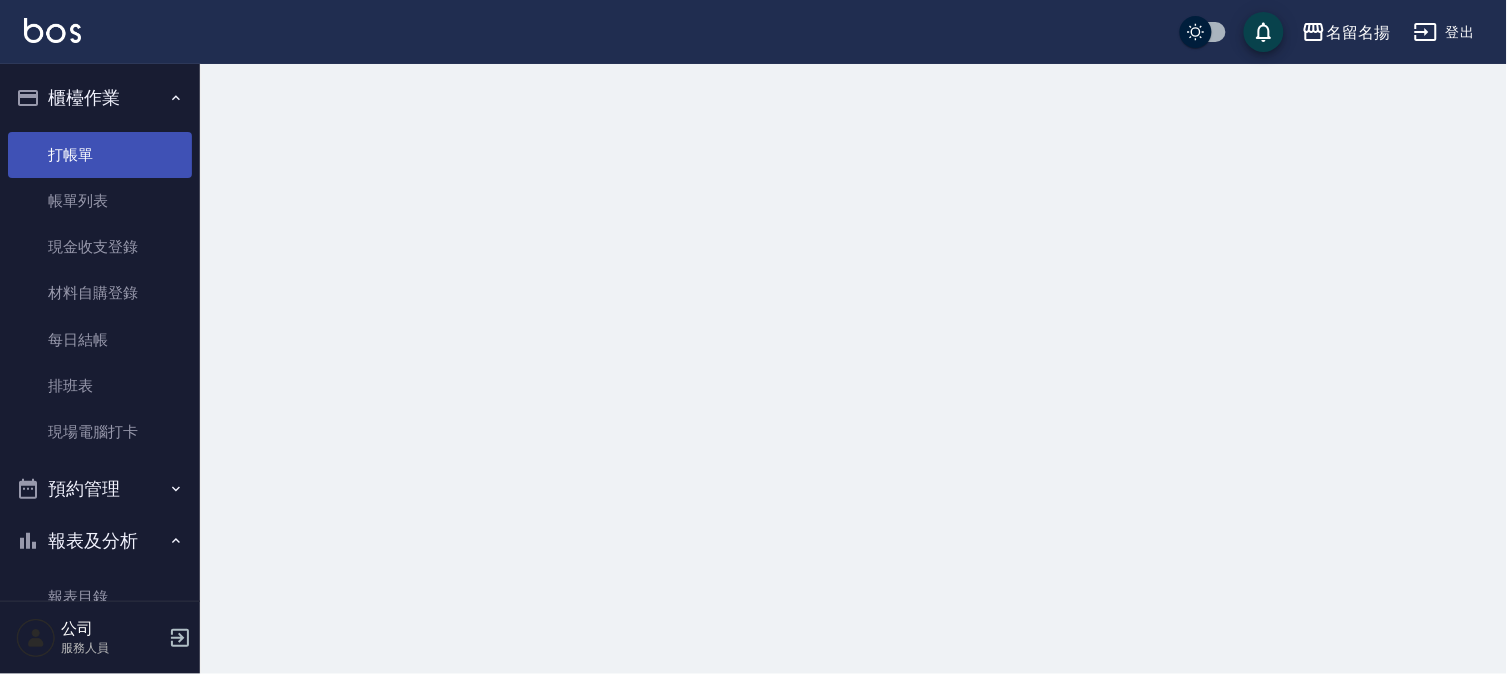 scroll, scrollTop: 0, scrollLeft: 0, axis: both 